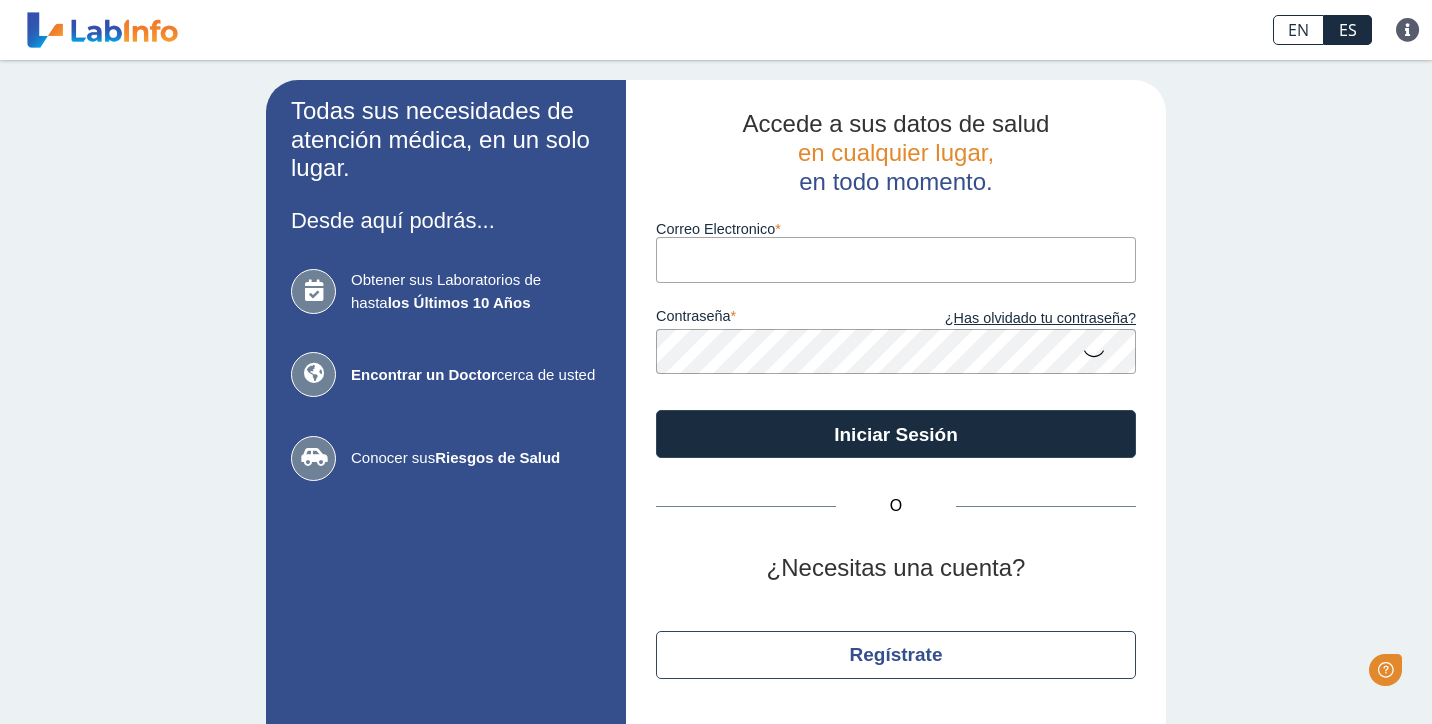 scroll, scrollTop: 0, scrollLeft: 0, axis: both 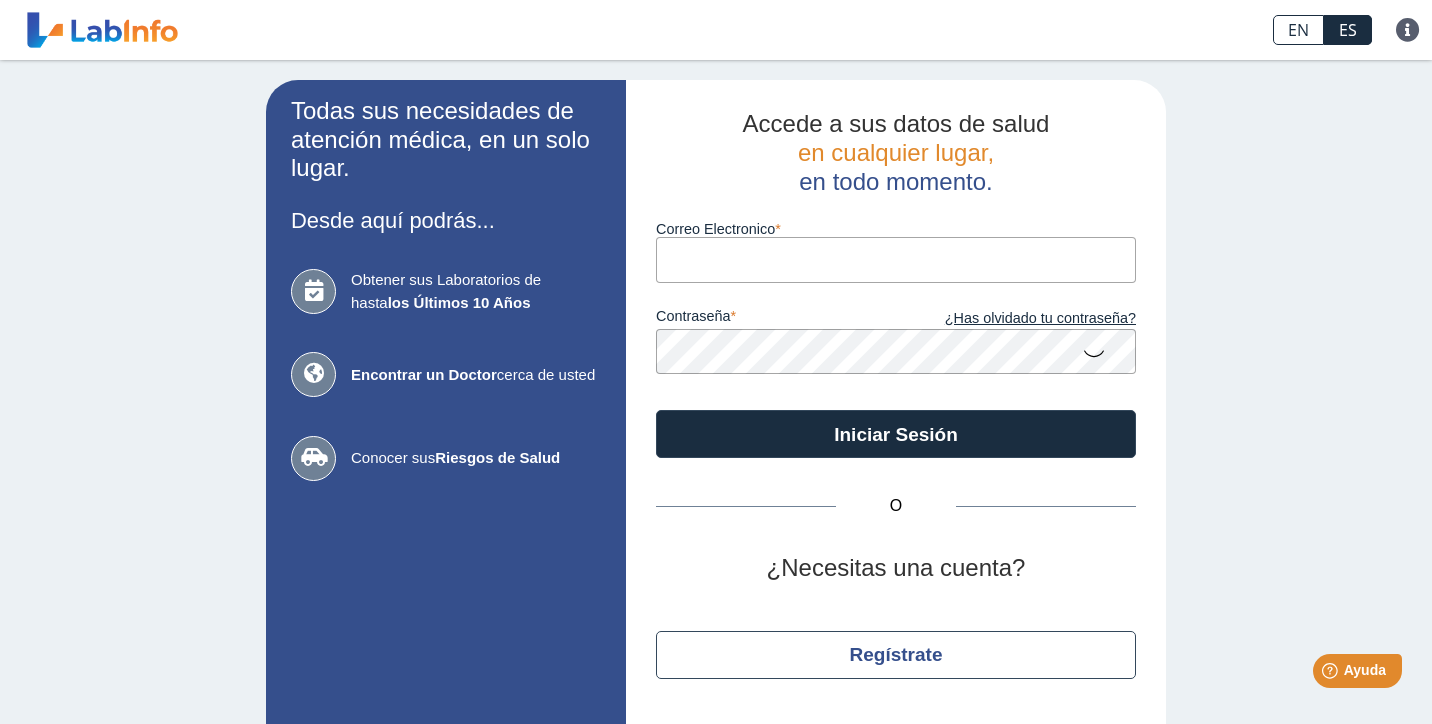 type on "[EMAIL_ADDRESS][DOMAIN_NAME]" 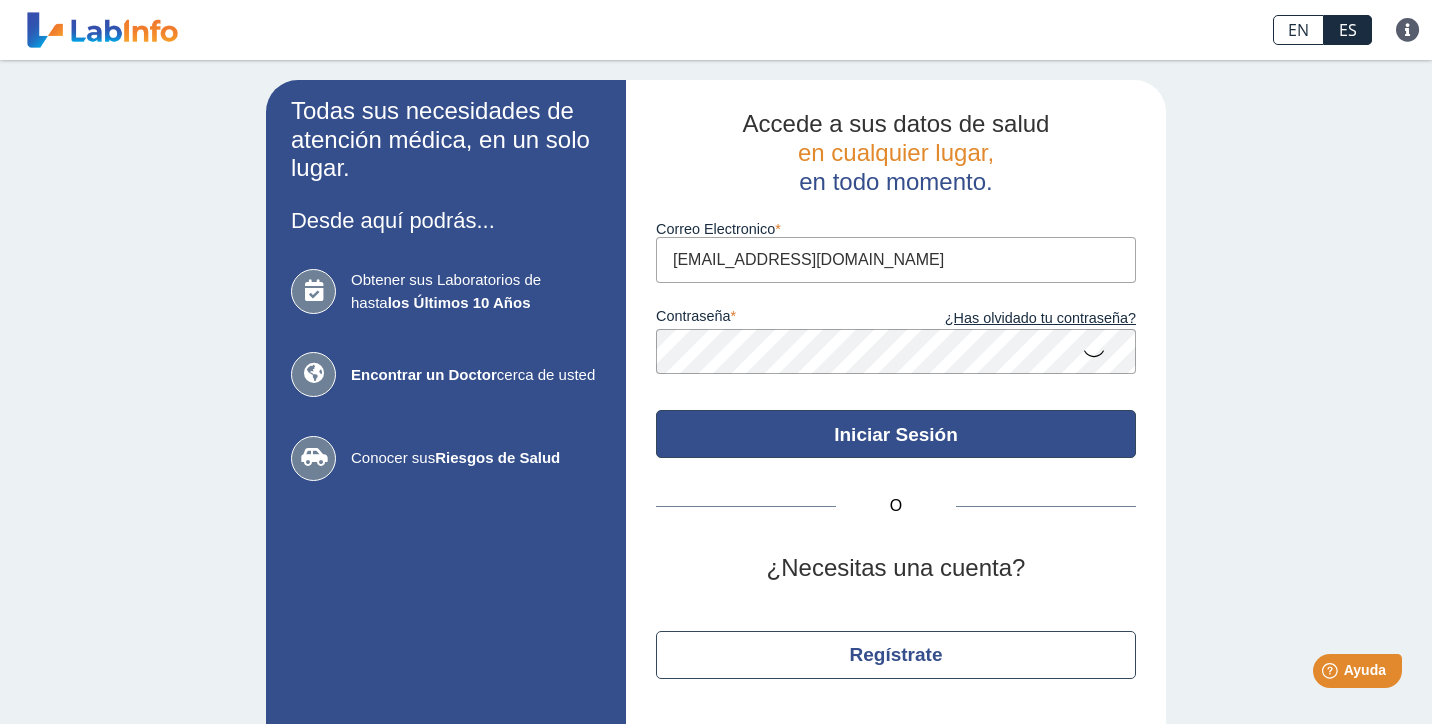 click on "Iniciar Sesión" 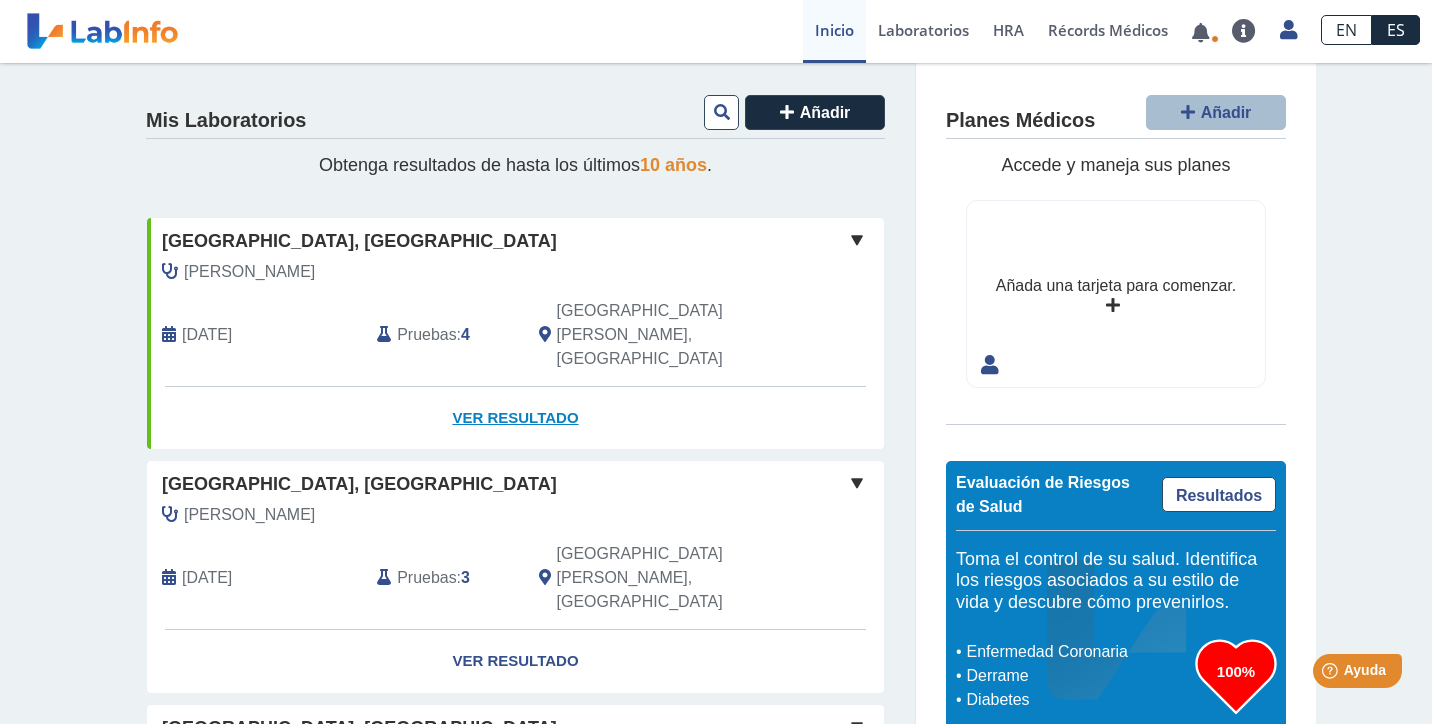 scroll, scrollTop: 0, scrollLeft: 0, axis: both 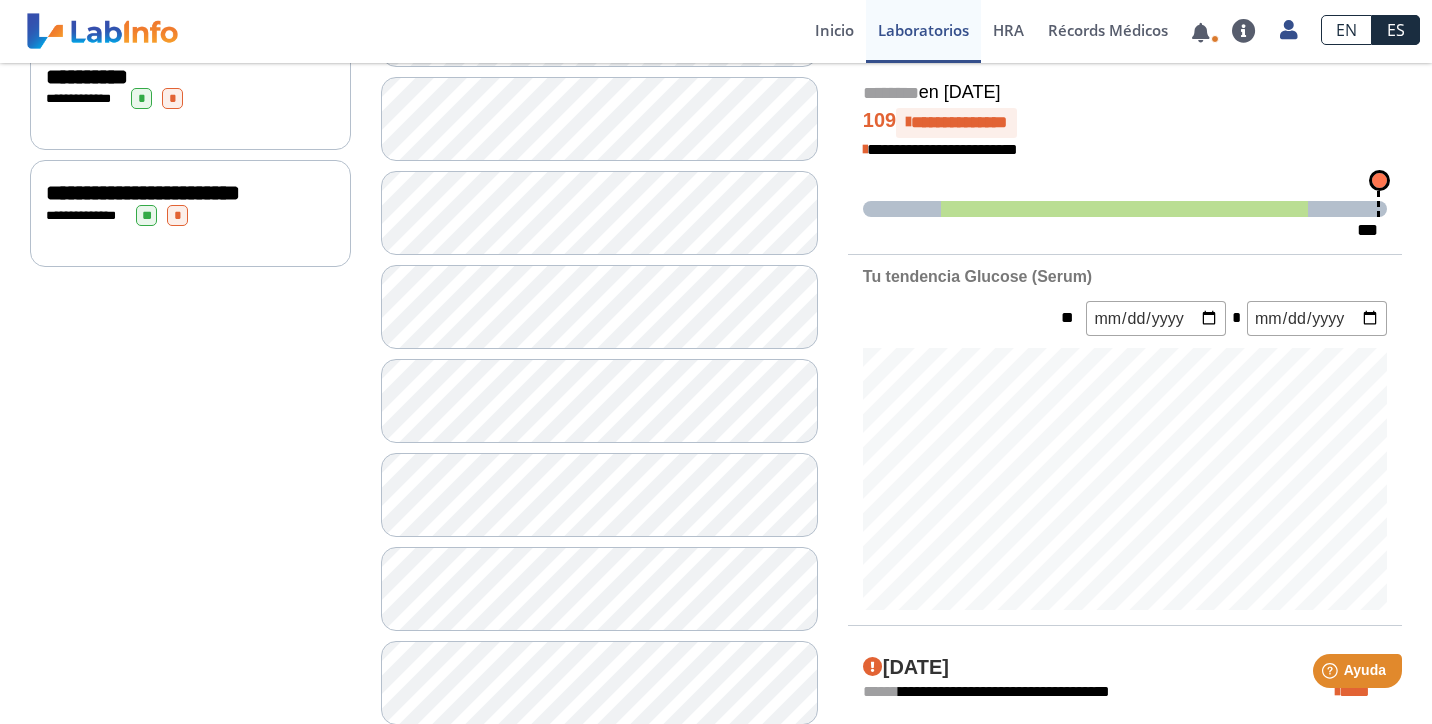drag, startPoint x: 1377, startPoint y: 175, endPoint x: 1303, endPoint y: 199, distance: 77.7946 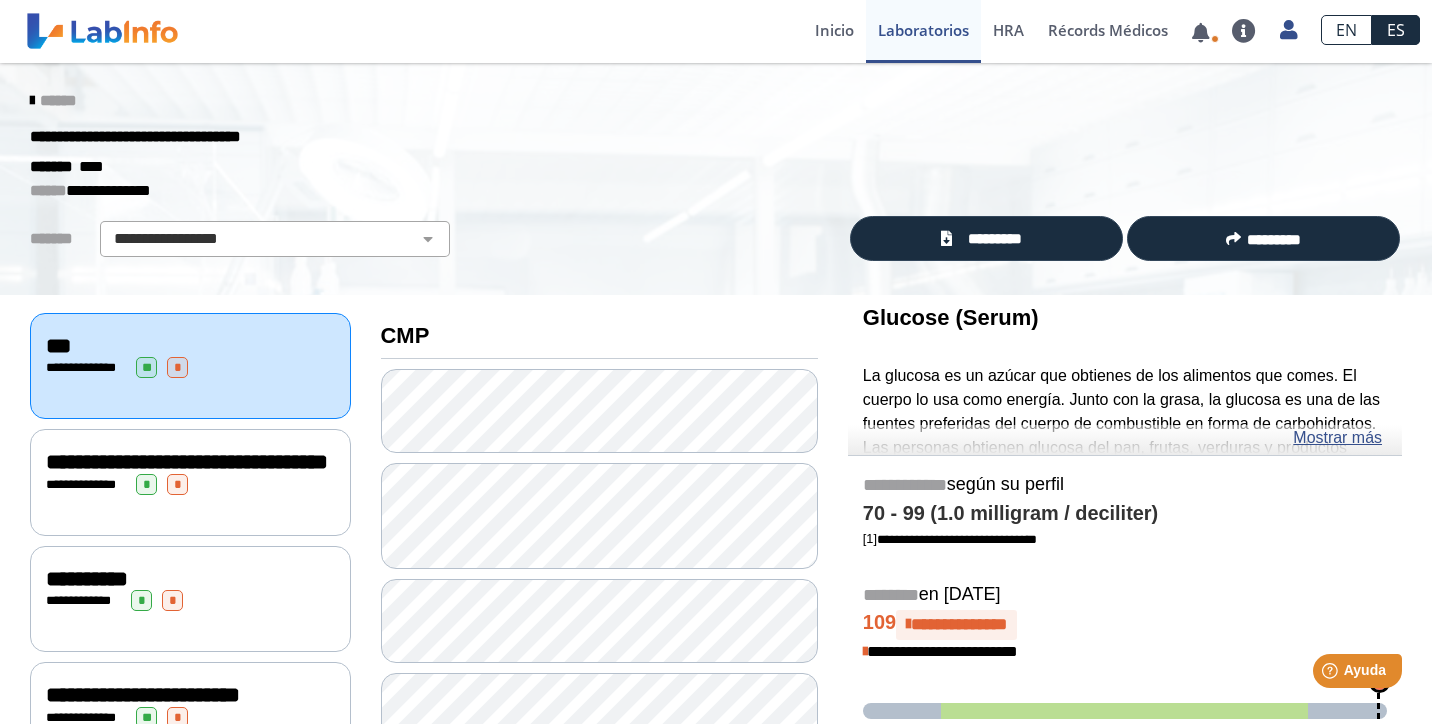 scroll, scrollTop: 0, scrollLeft: 0, axis: both 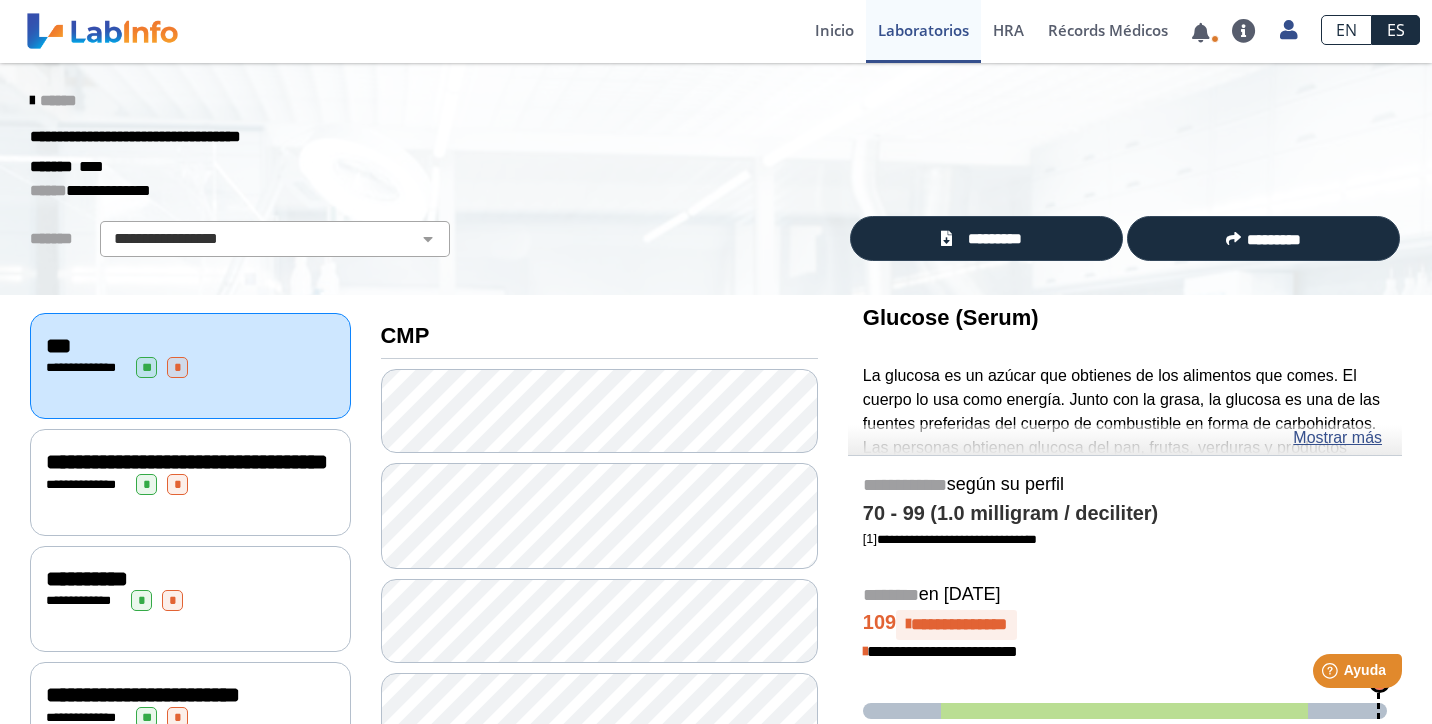 click on "**********" 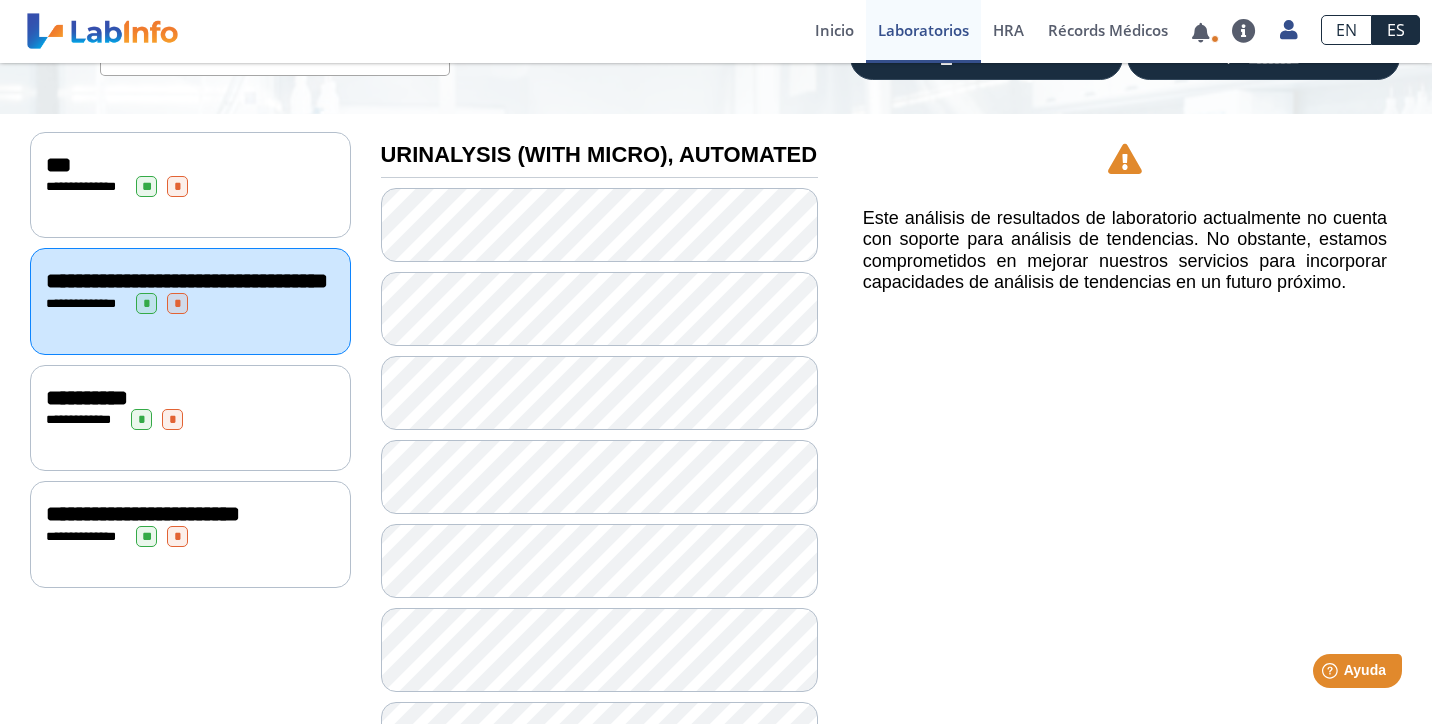 scroll, scrollTop: 184, scrollLeft: 0, axis: vertical 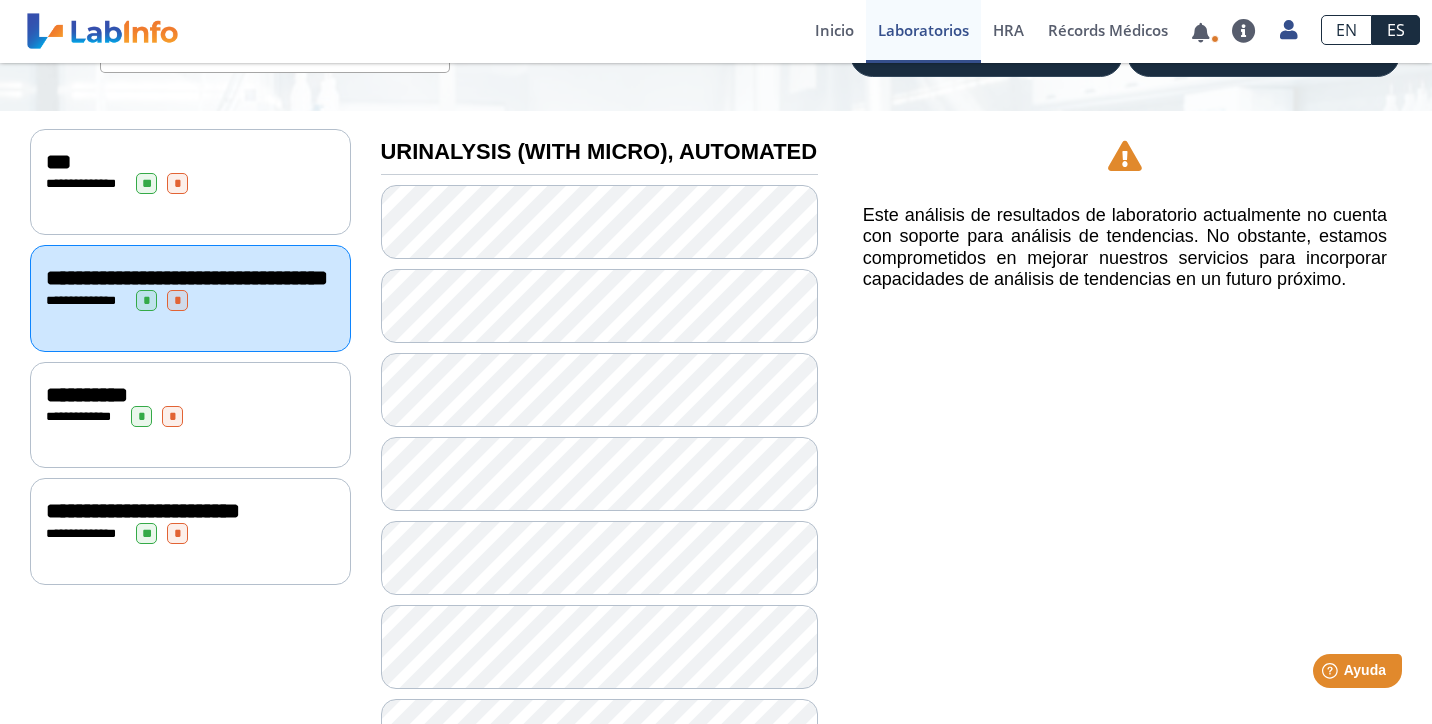 click on "**********" 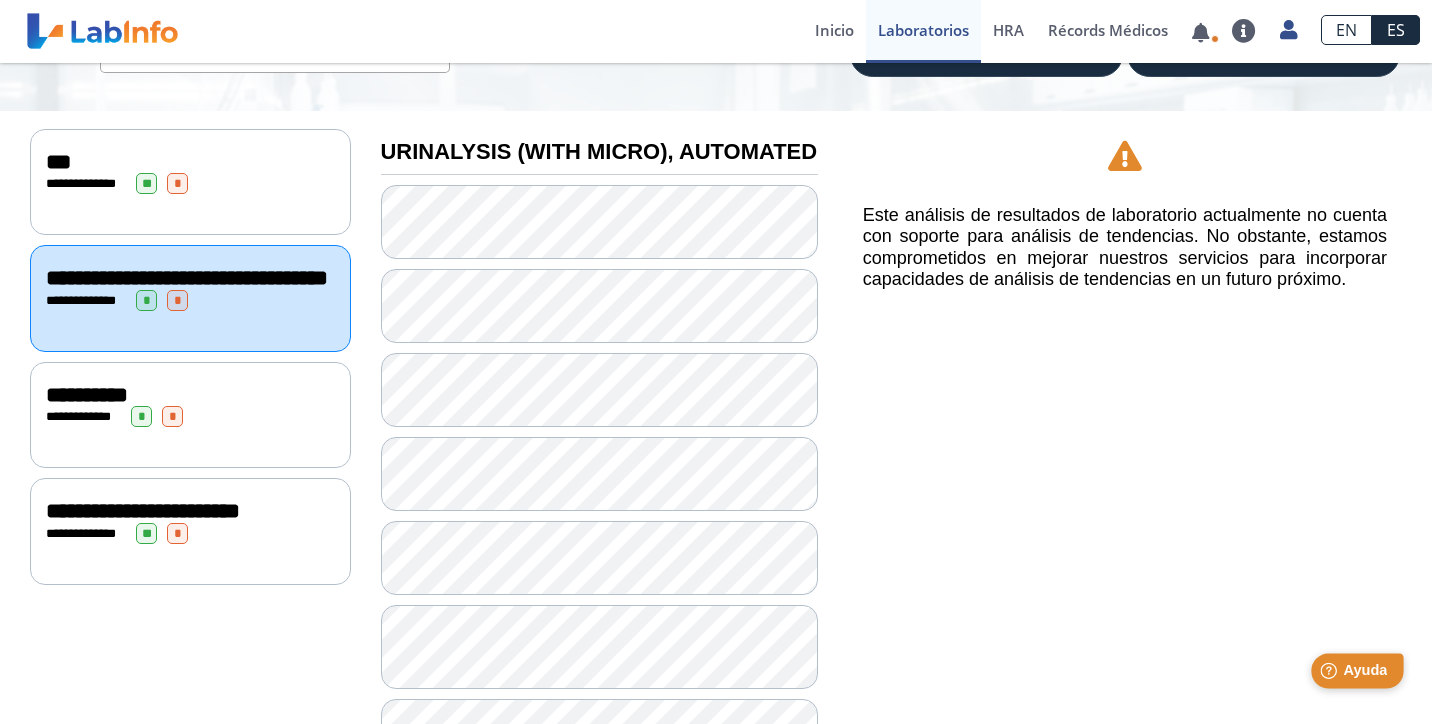 click on "Ayuda" at bounding box center (1365, 670) 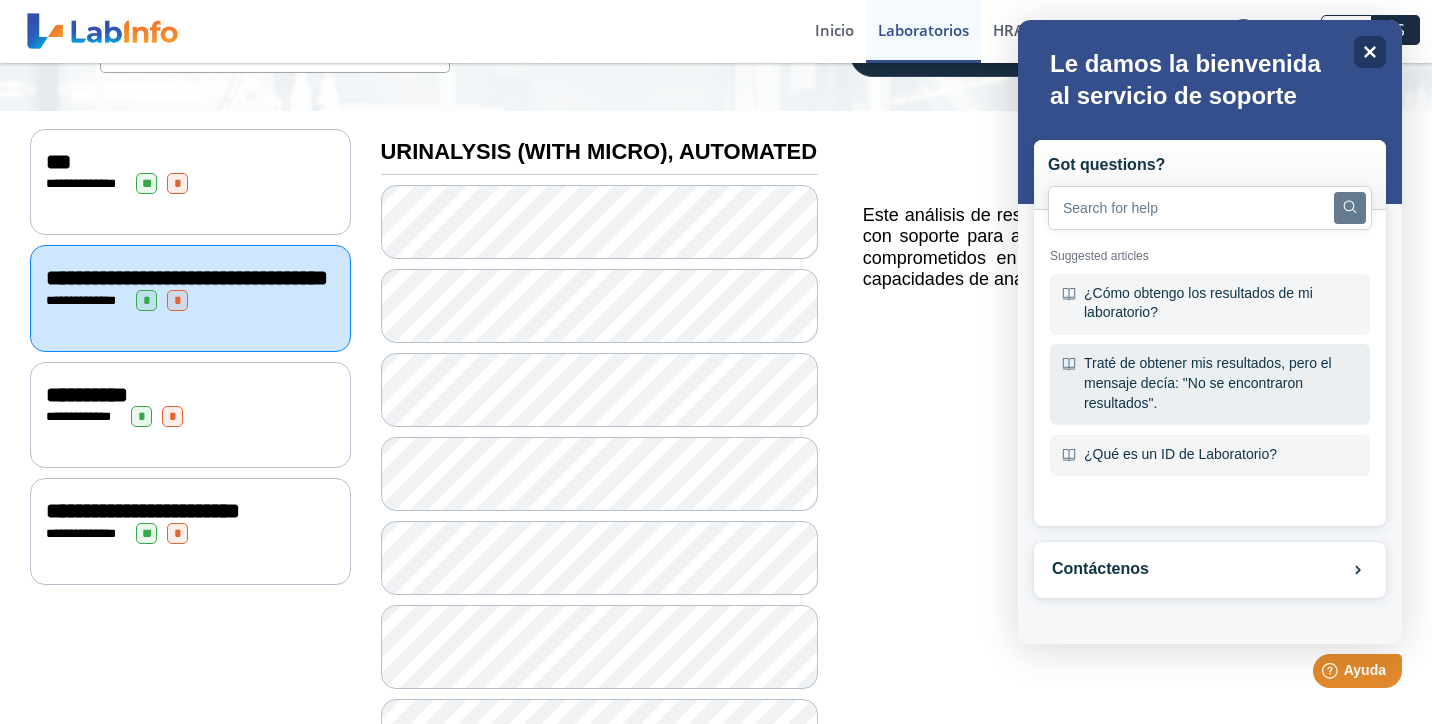 scroll, scrollTop: 0, scrollLeft: 0, axis: both 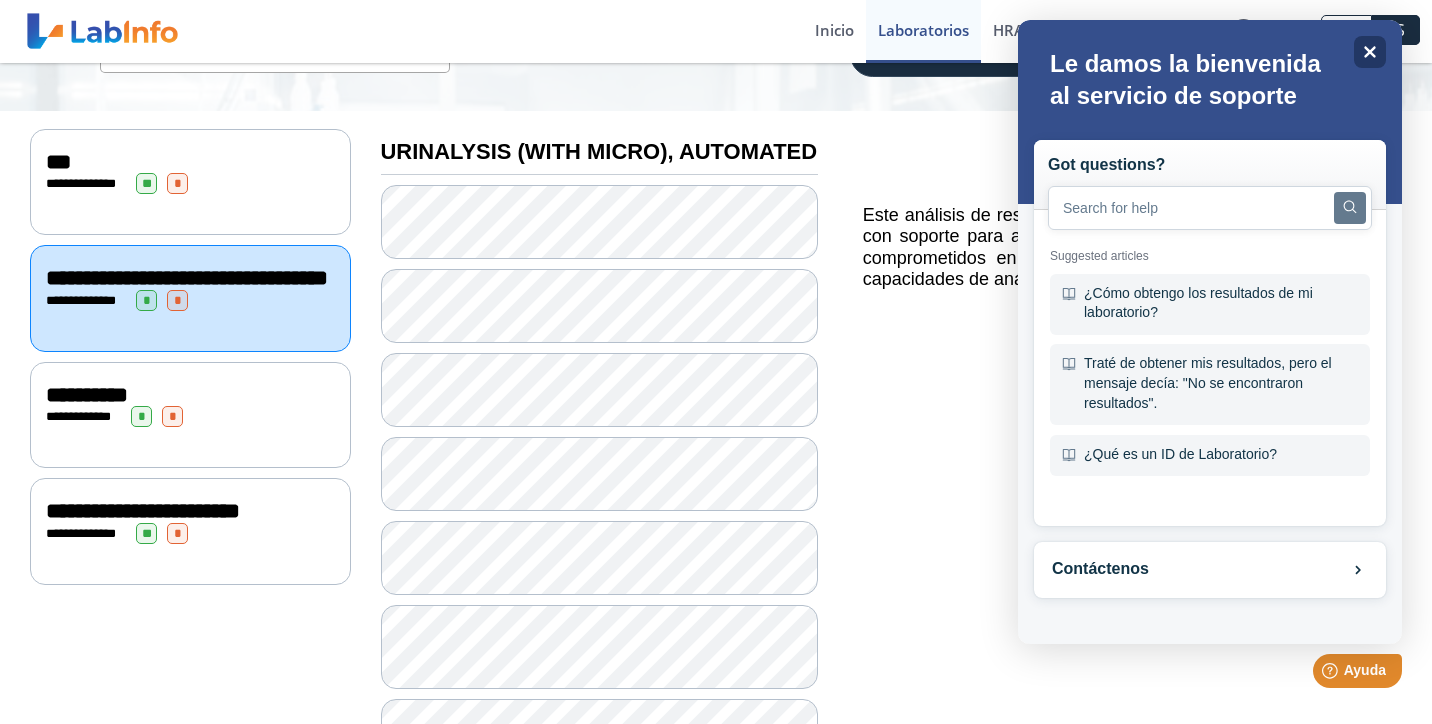 click on "**********" 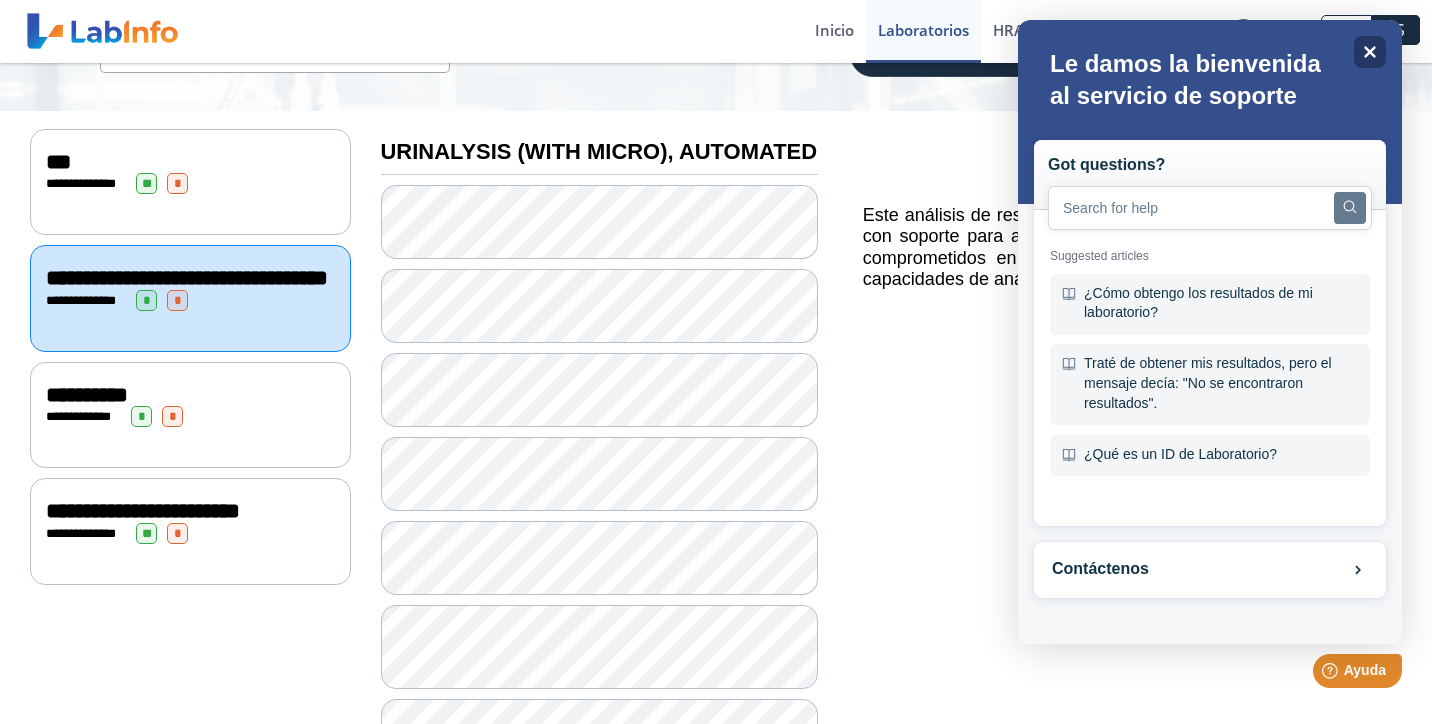 click on "**********" 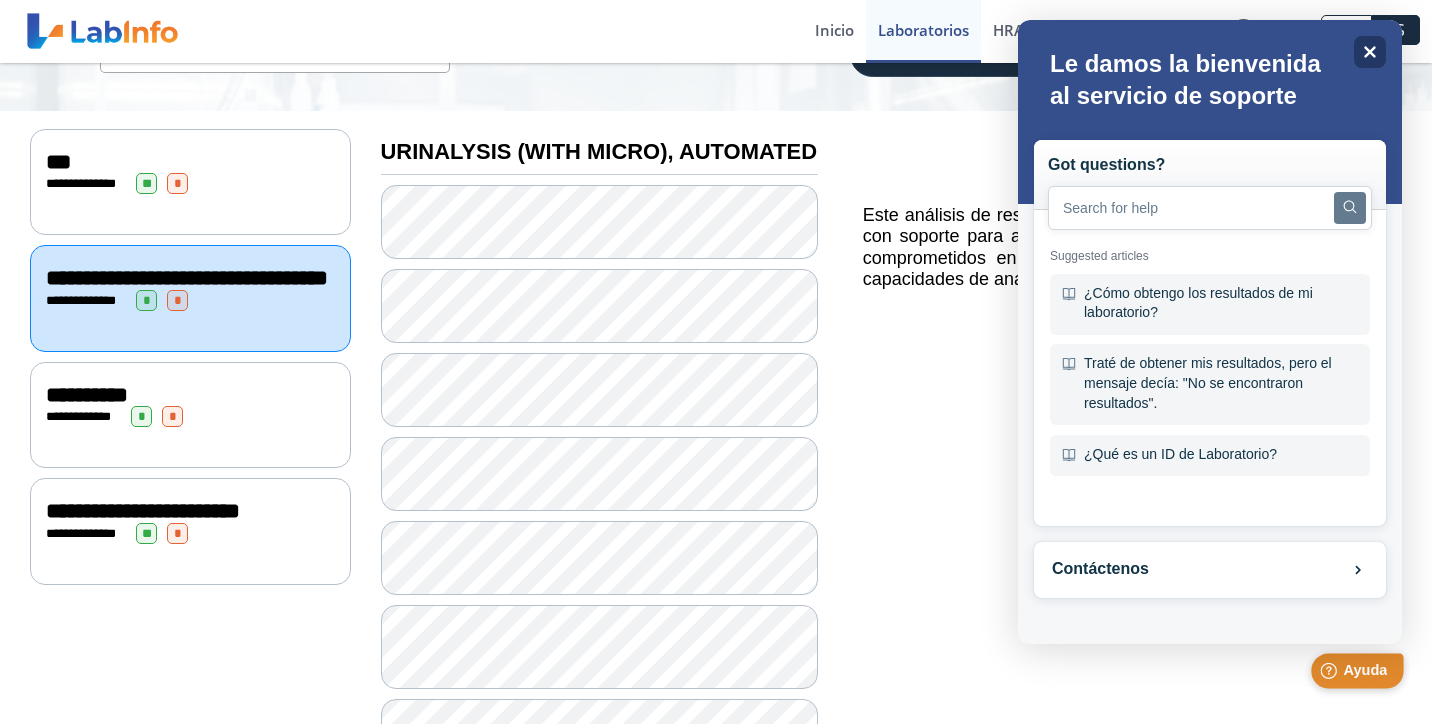 click on "Ayuda" at bounding box center [1365, 670] 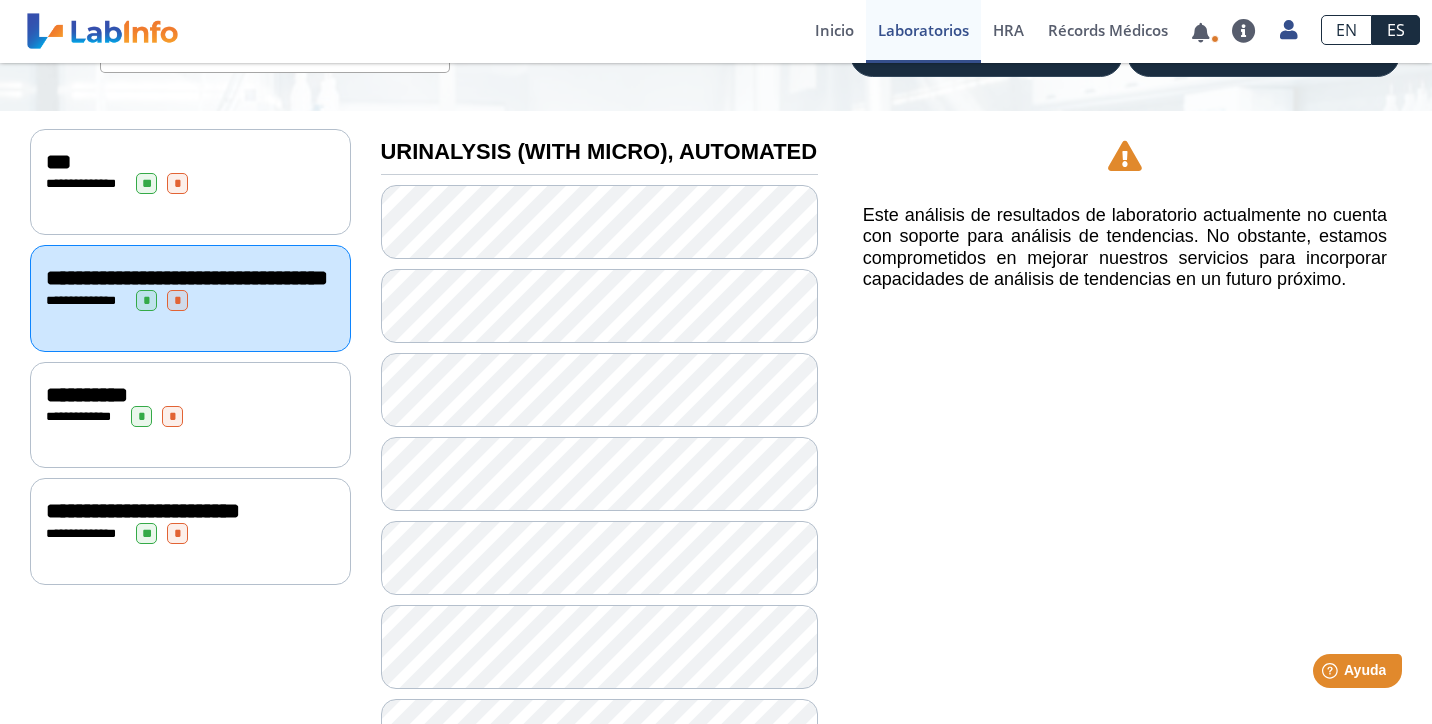 click on "**********" 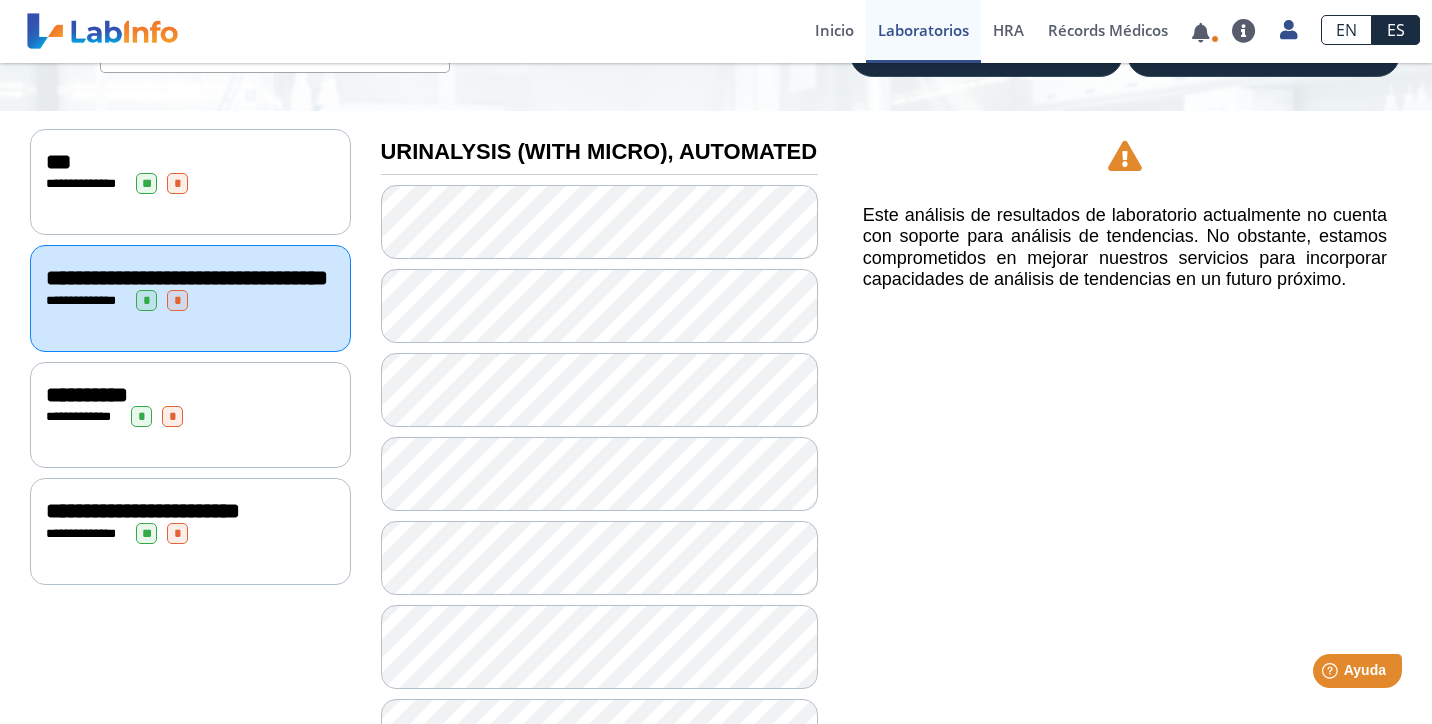 click on "**********" 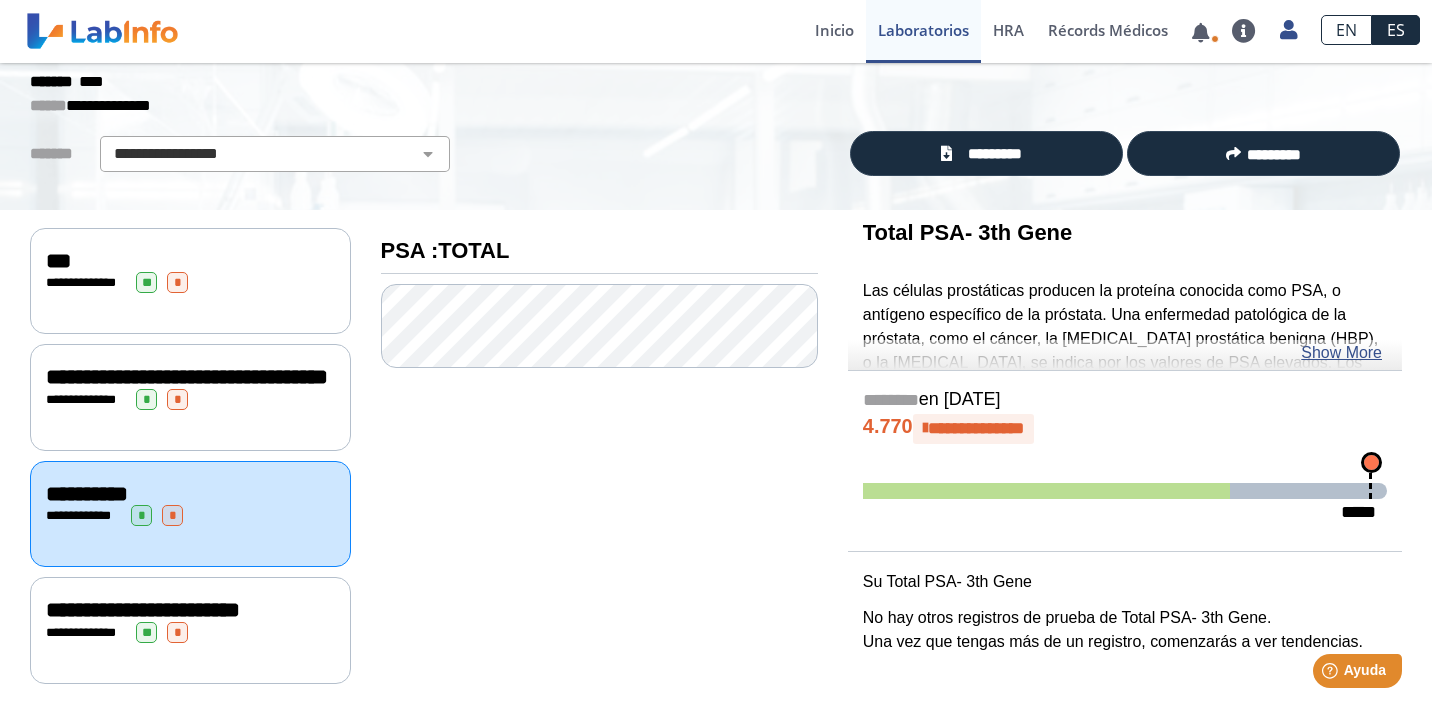scroll, scrollTop: 122, scrollLeft: 0, axis: vertical 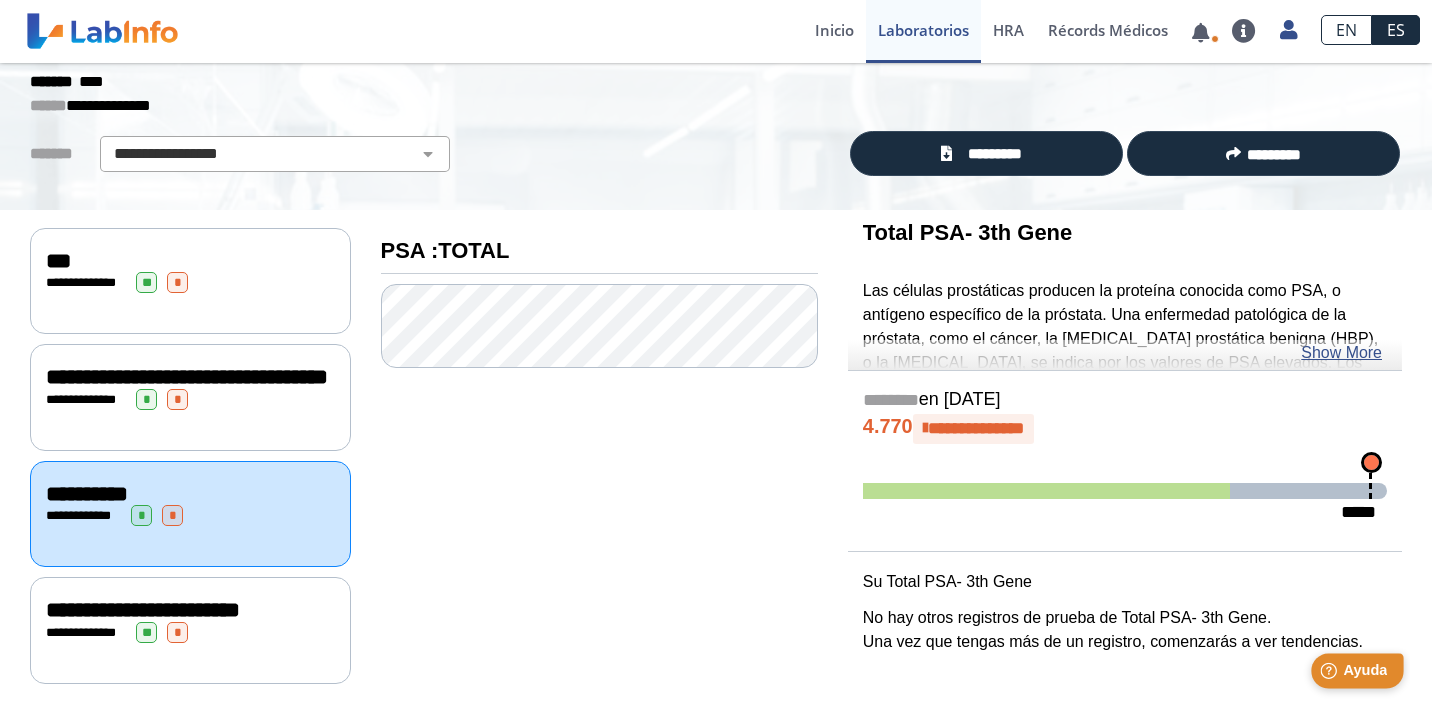 click on "Ayuda" at bounding box center [1365, 670] 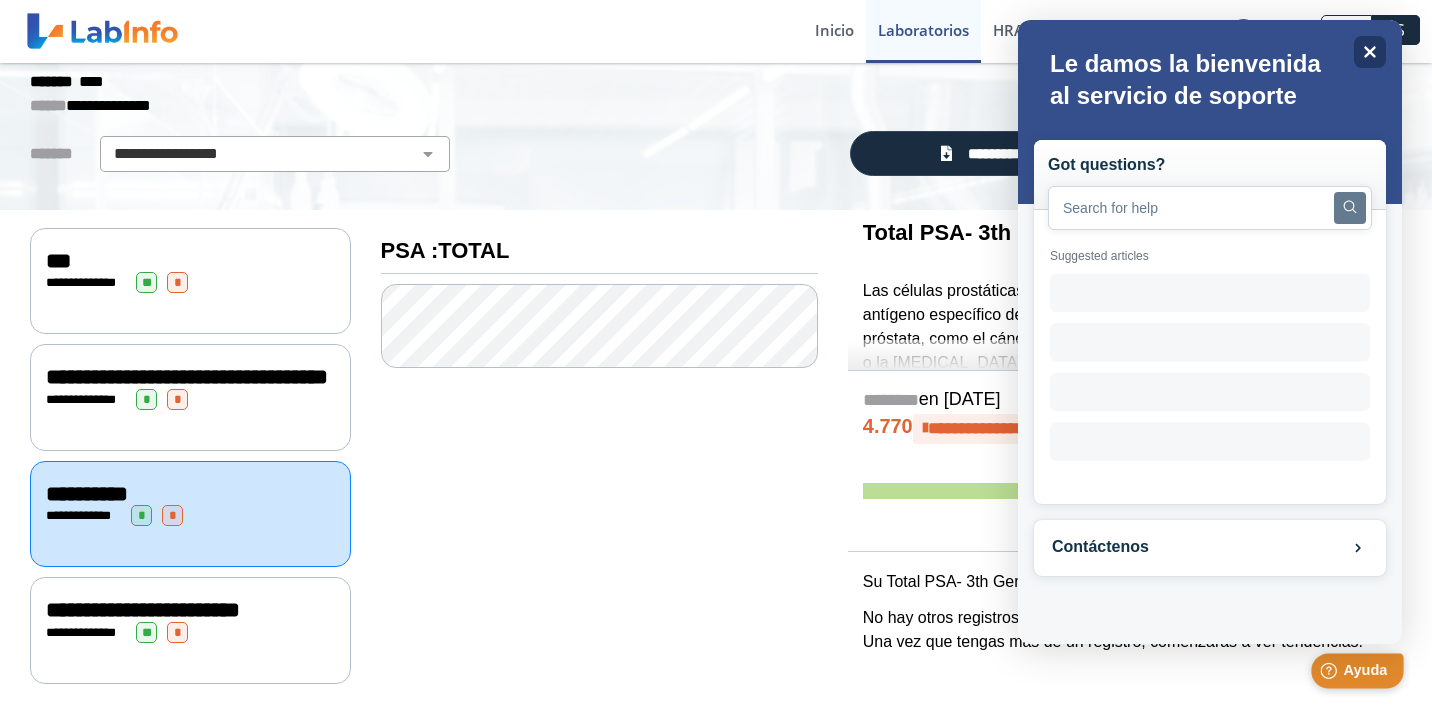 scroll, scrollTop: 0, scrollLeft: 0, axis: both 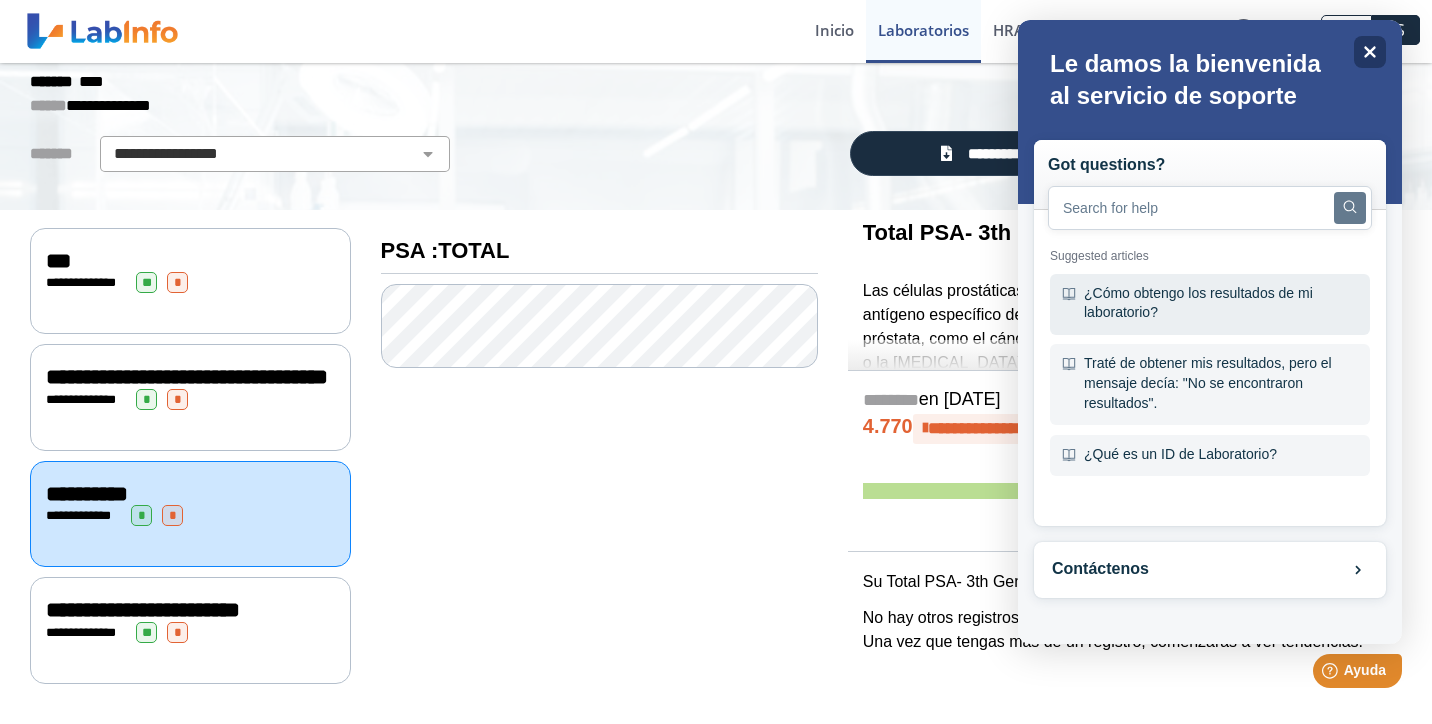 click on "¿Cómo obtengo los resultados de mi laboratorio?" at bounding box center [1210, 304] 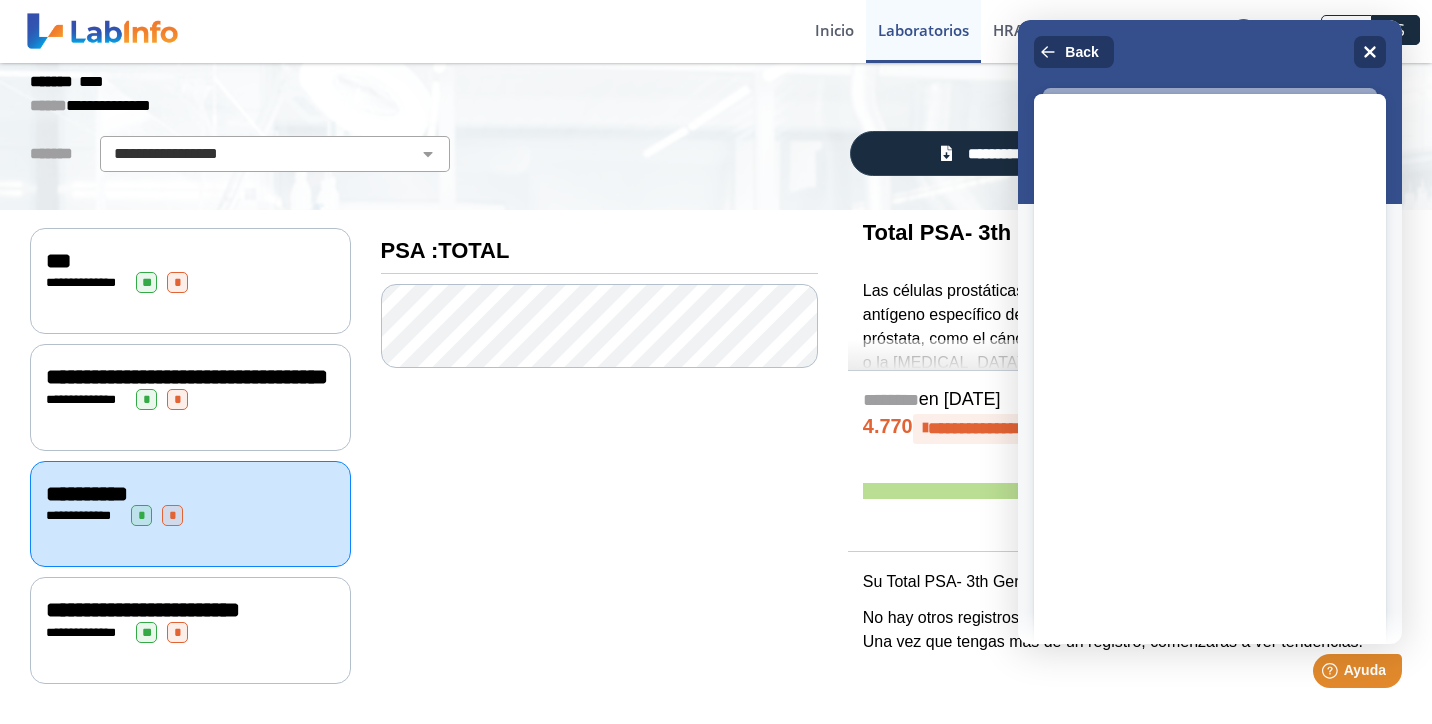 scroll, scrollTop: 0, scrollLeft: 0, axis: both 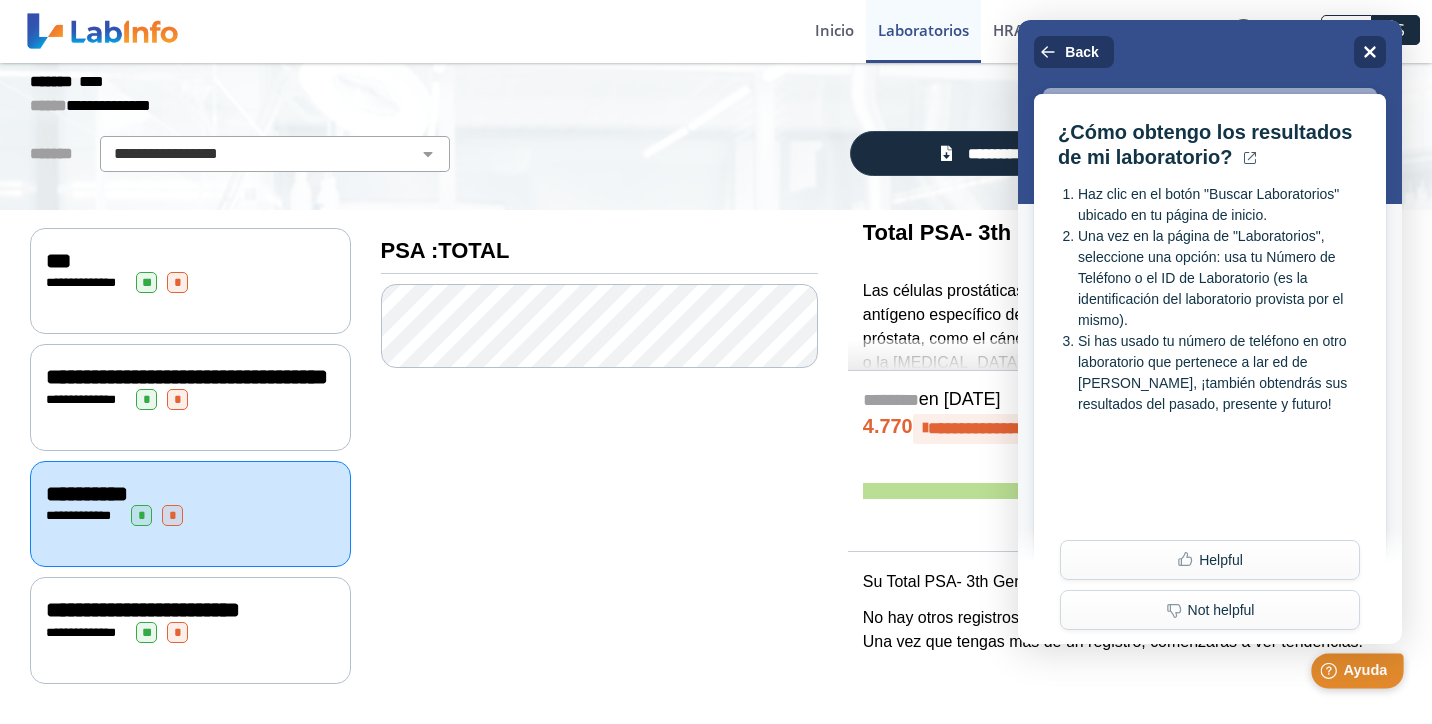 click on "Ayuda" at bounding box center (1365, 670) 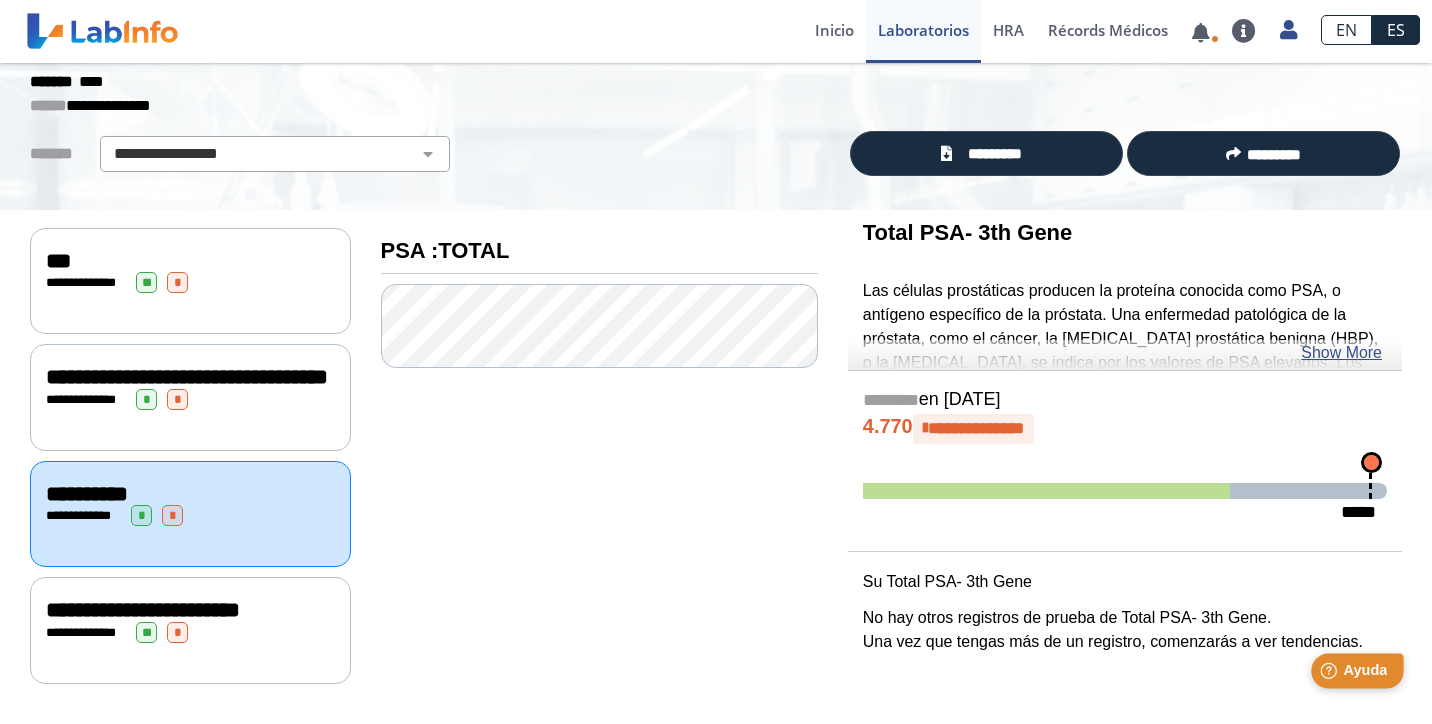 scroll, scrollTop: 0, scrollLeft: 0, axis: both 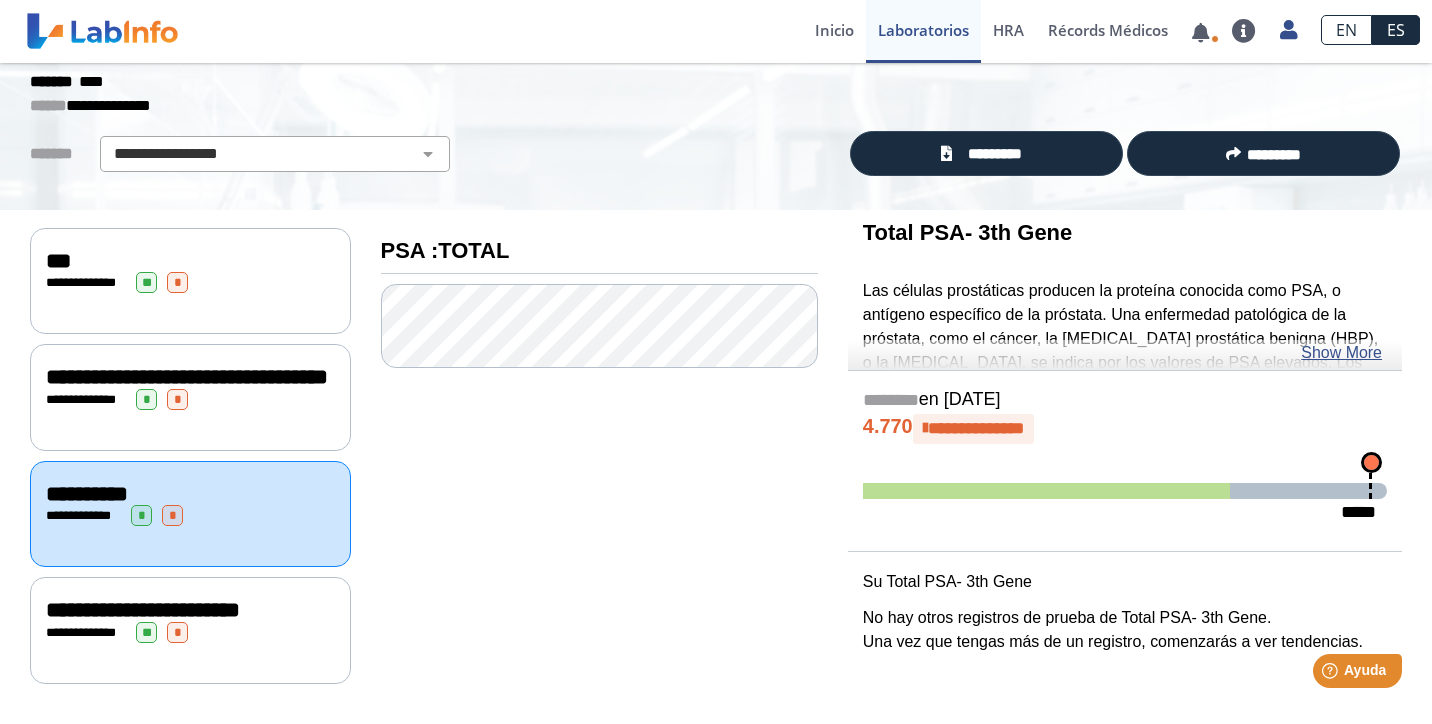 click on "**********" 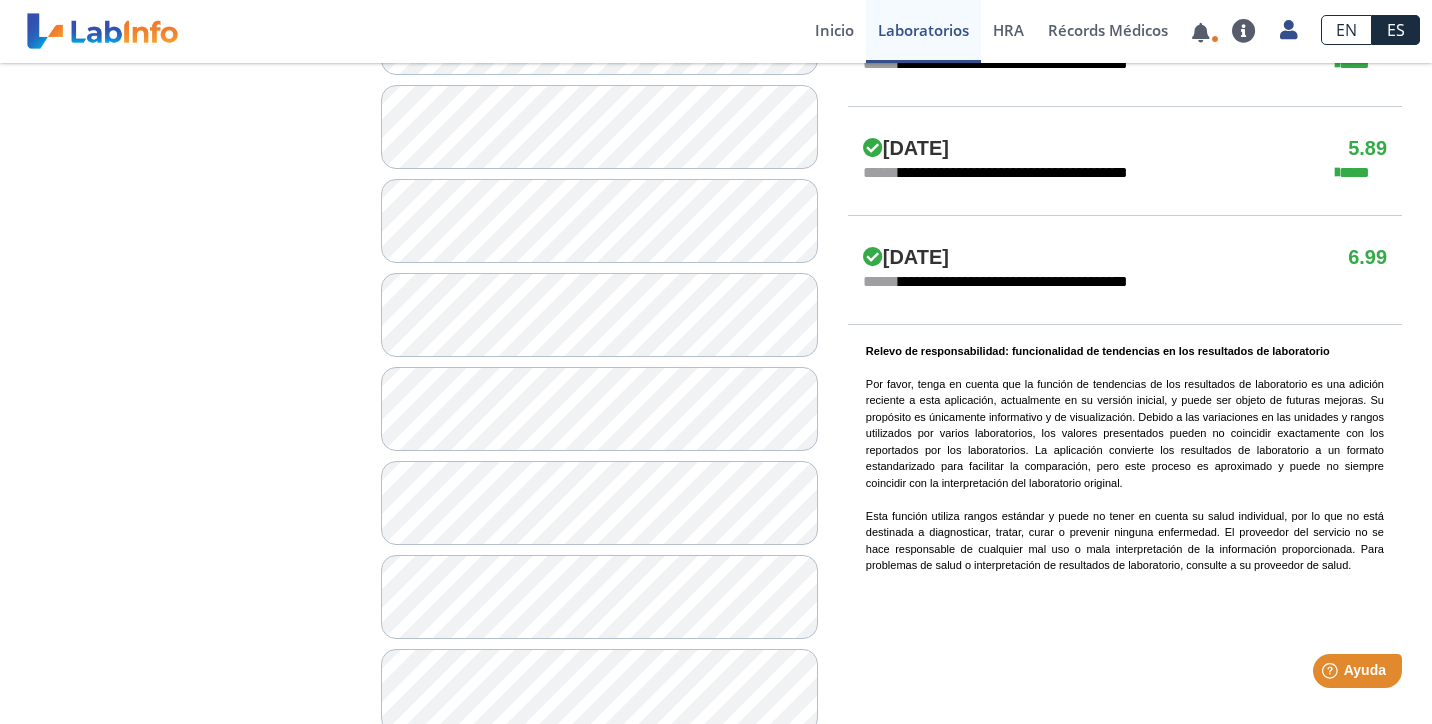 scroll, scrollTop: 1111, scrollLeft: 0, axis: vertical 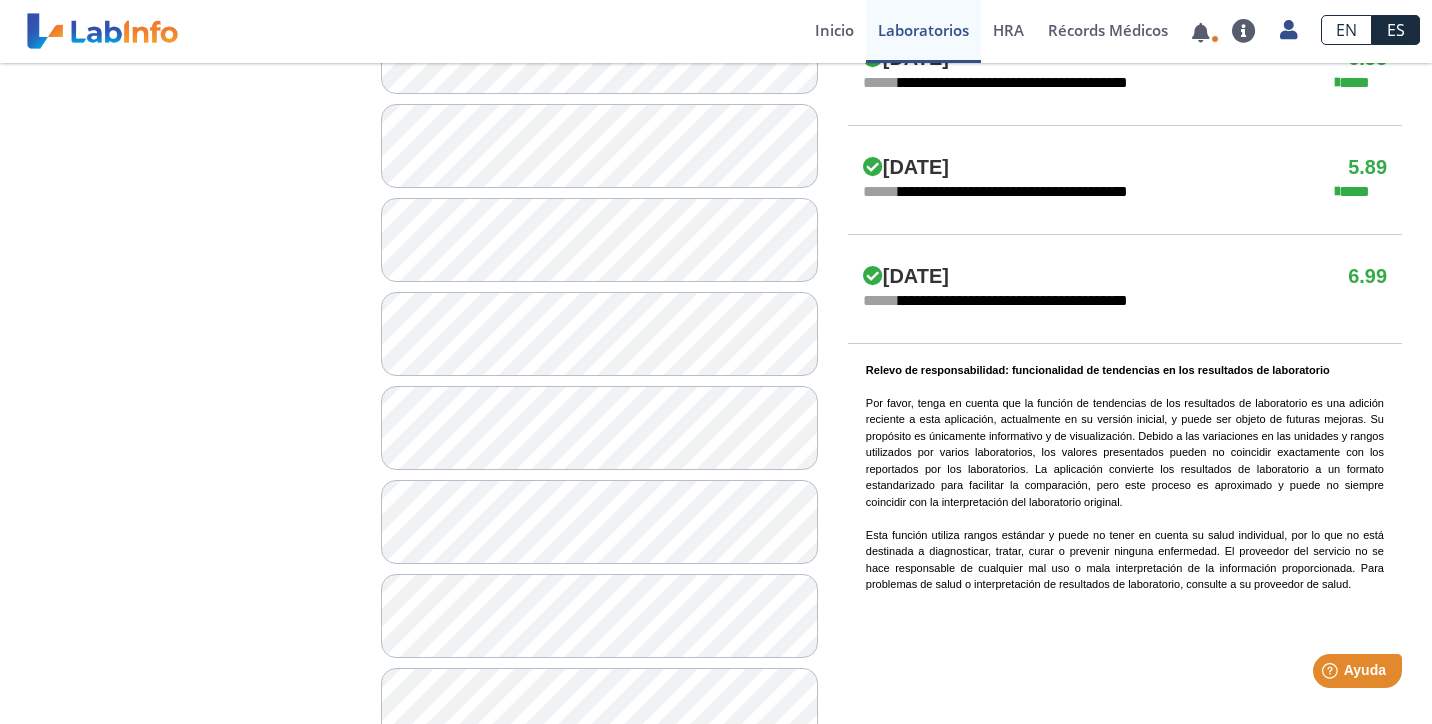 click 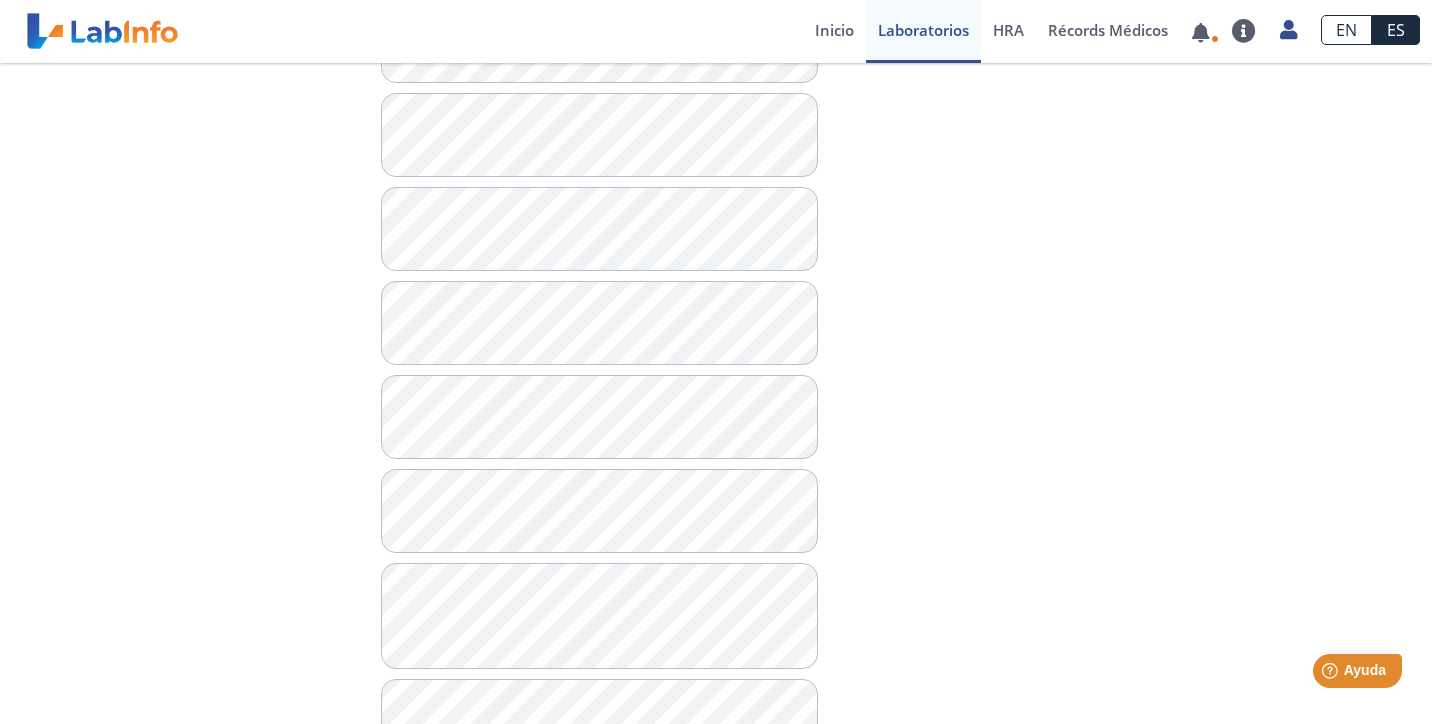 scroll, scrollTop: 1776, scrollLeft: 0, axis: vertical 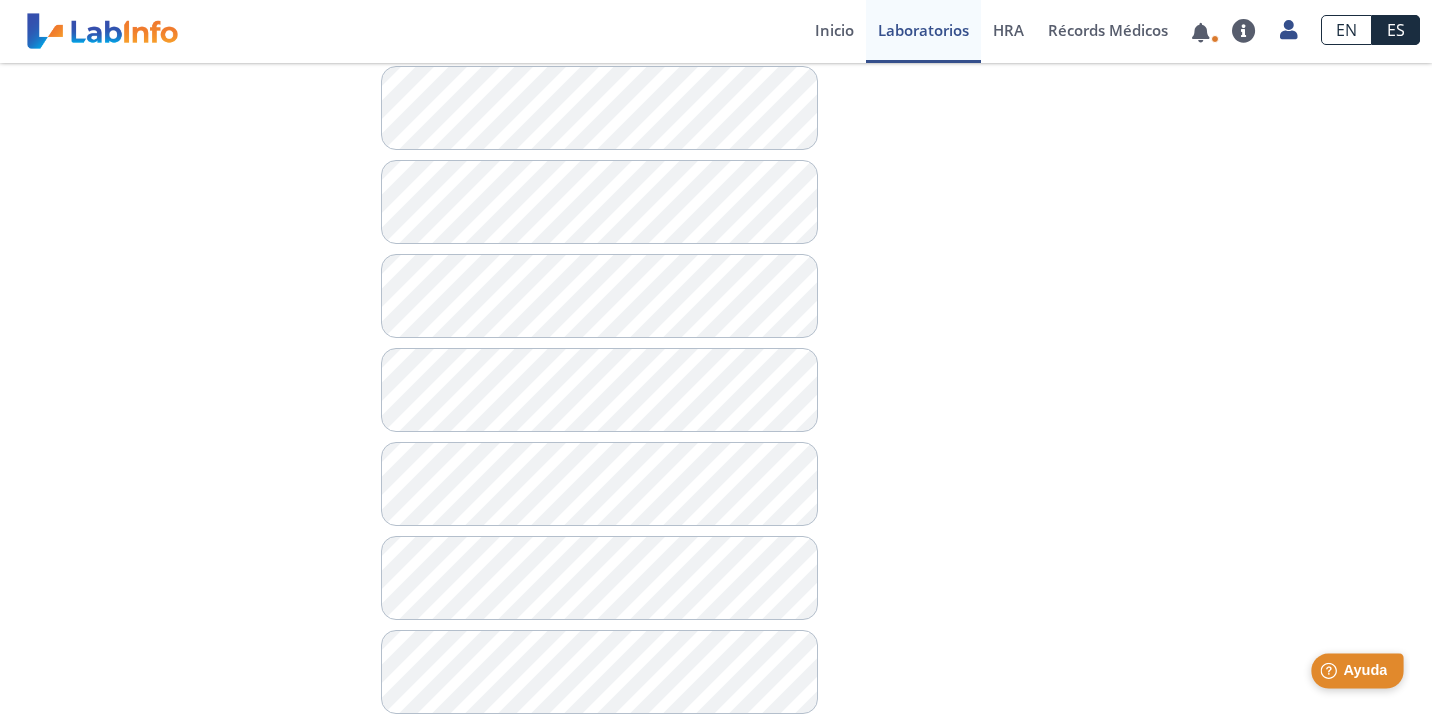 click on "Ayuda" at bounding box center [1365, 670] 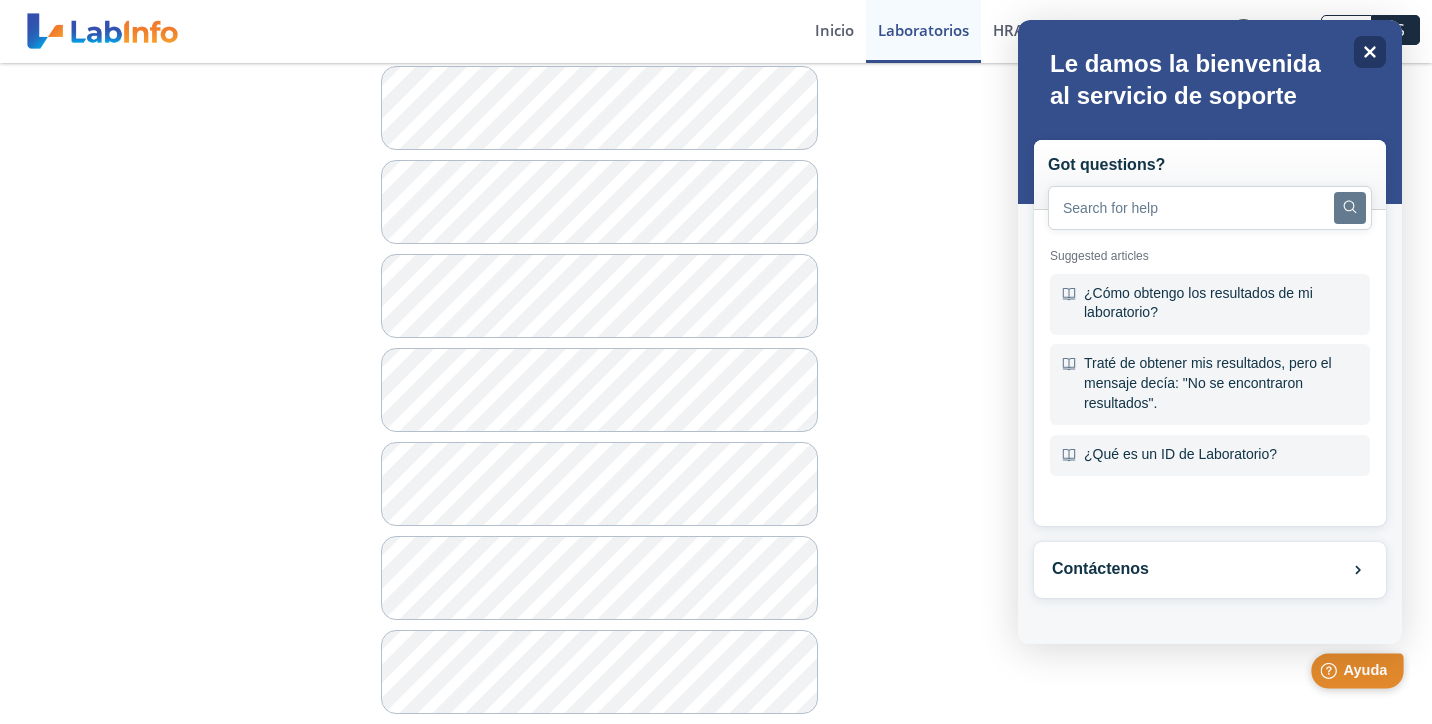 scroll, scrollTop: 0, scrollLeft: 0, axis: both 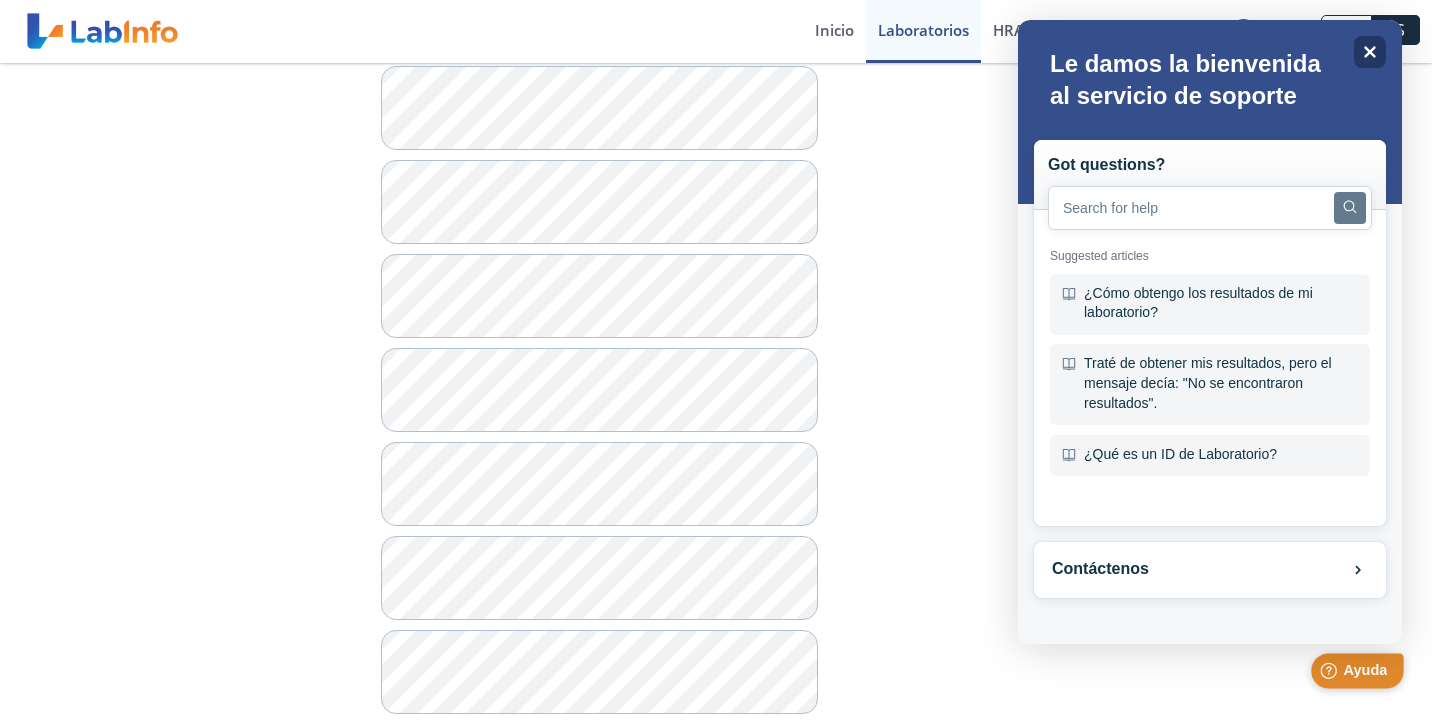 click on "Ayuda" at bounding box center [1365, 670] 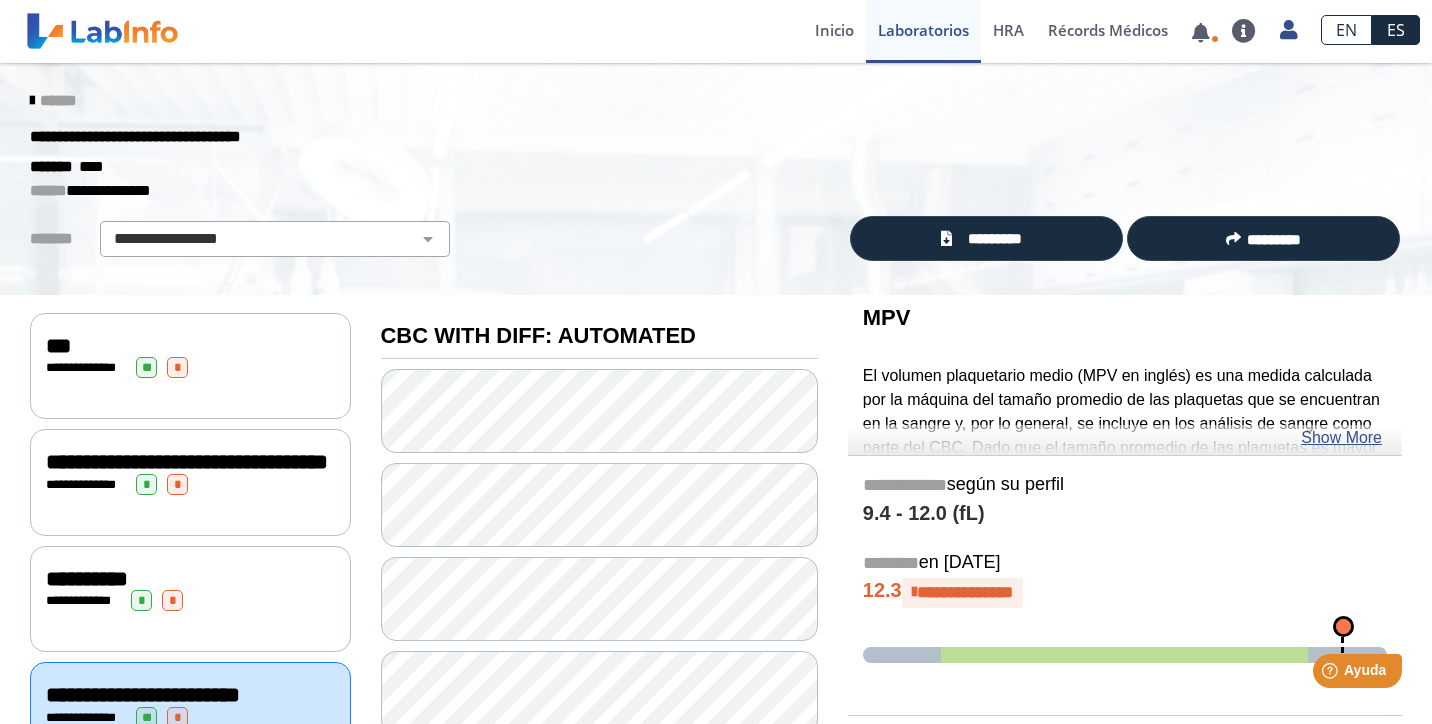 scroll, scrollTop: 0, scrollLeft: 0, axis: both 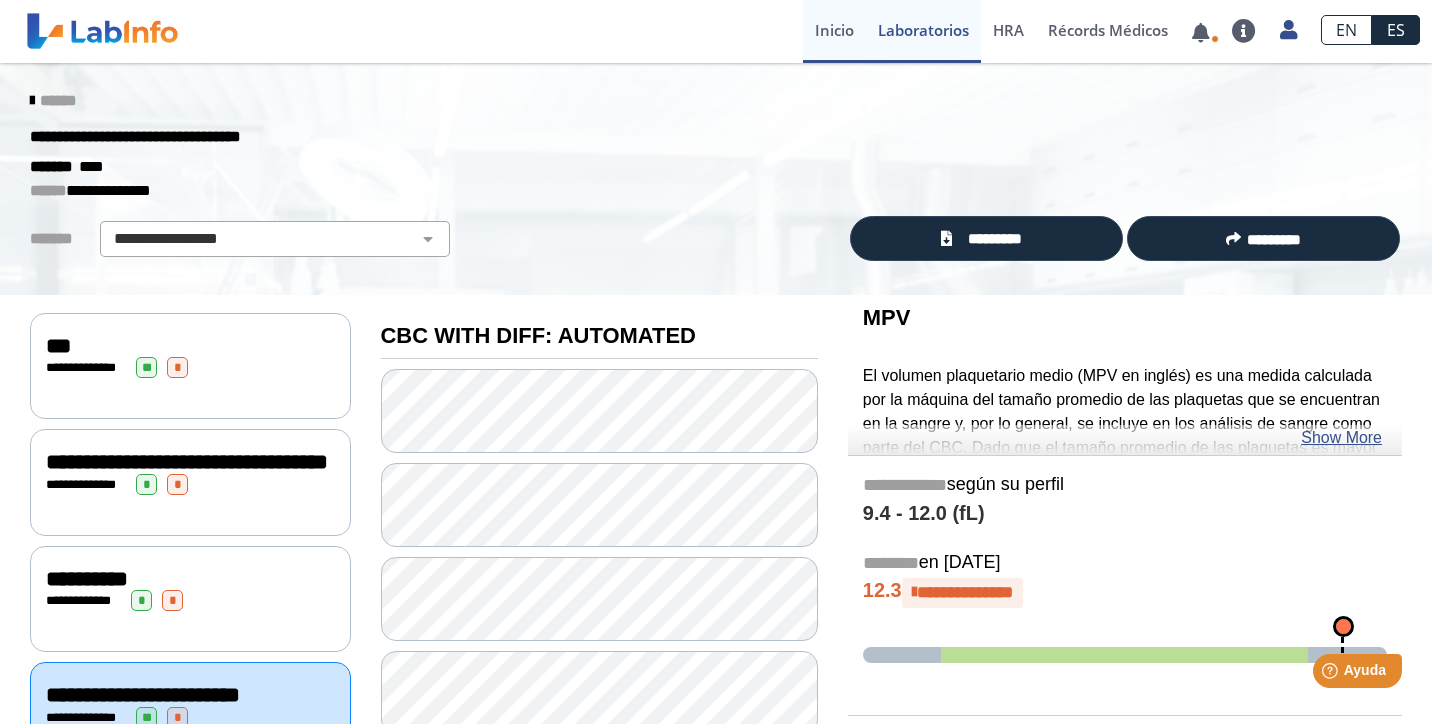 click on "Inicio" at bounding box center (834, 31) 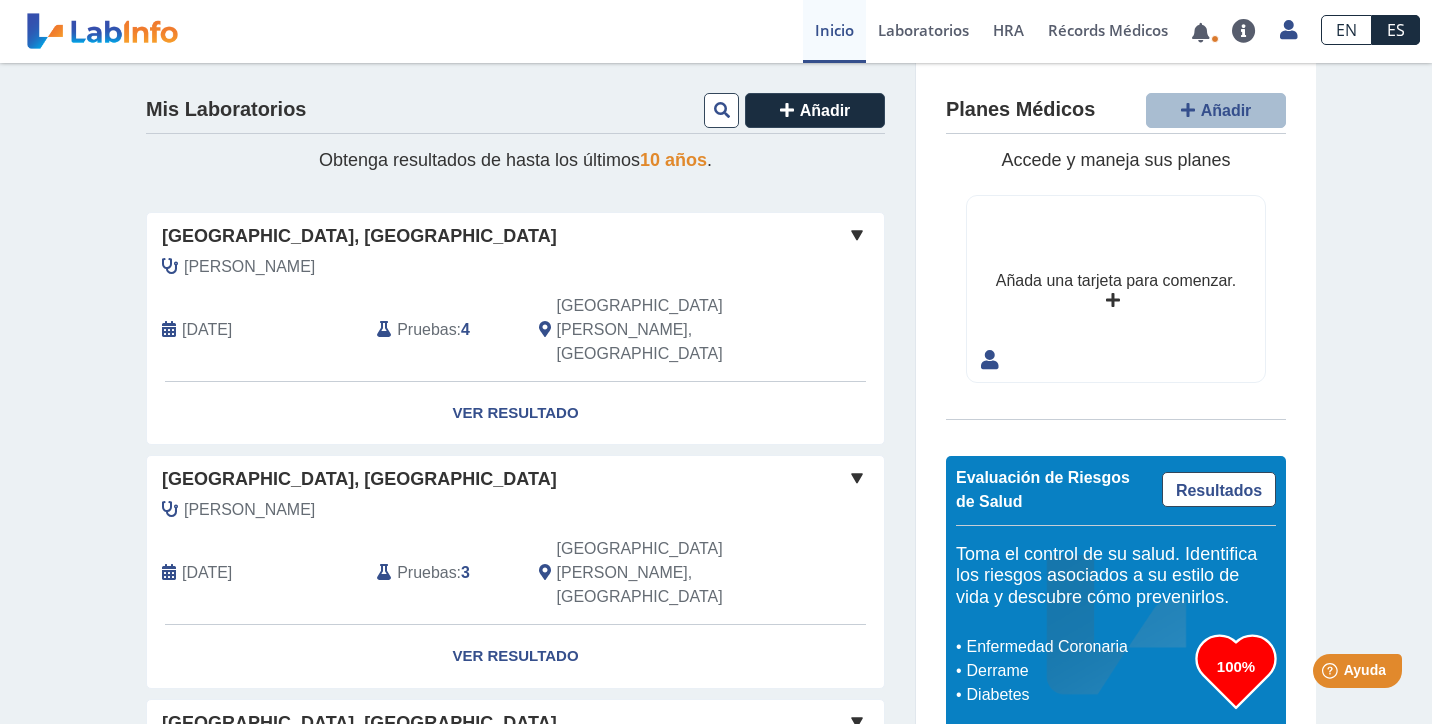 click on "[GEOGRAPHIC_DATA], [GEOGRAPHIC_DATA]" 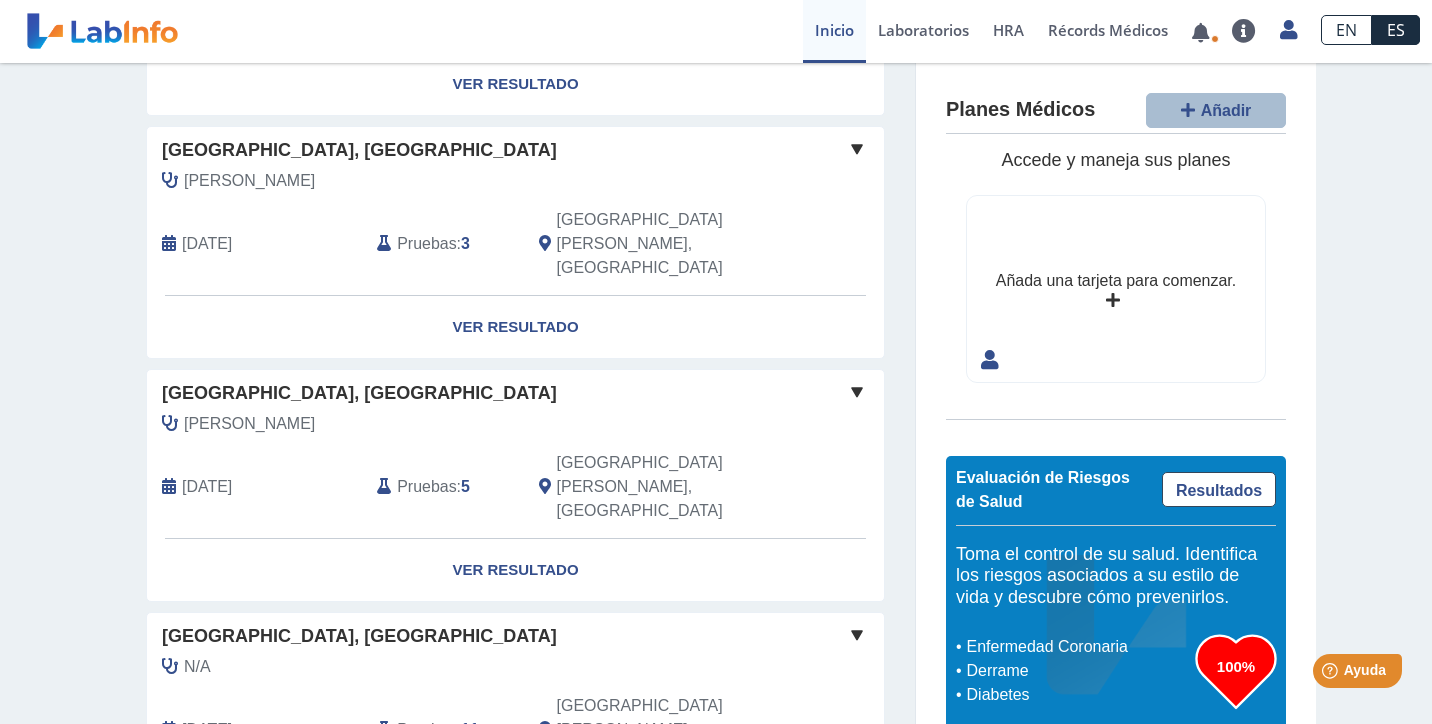 scroll, scrollTop: 499, scrollLeft: 0, axis: vertical 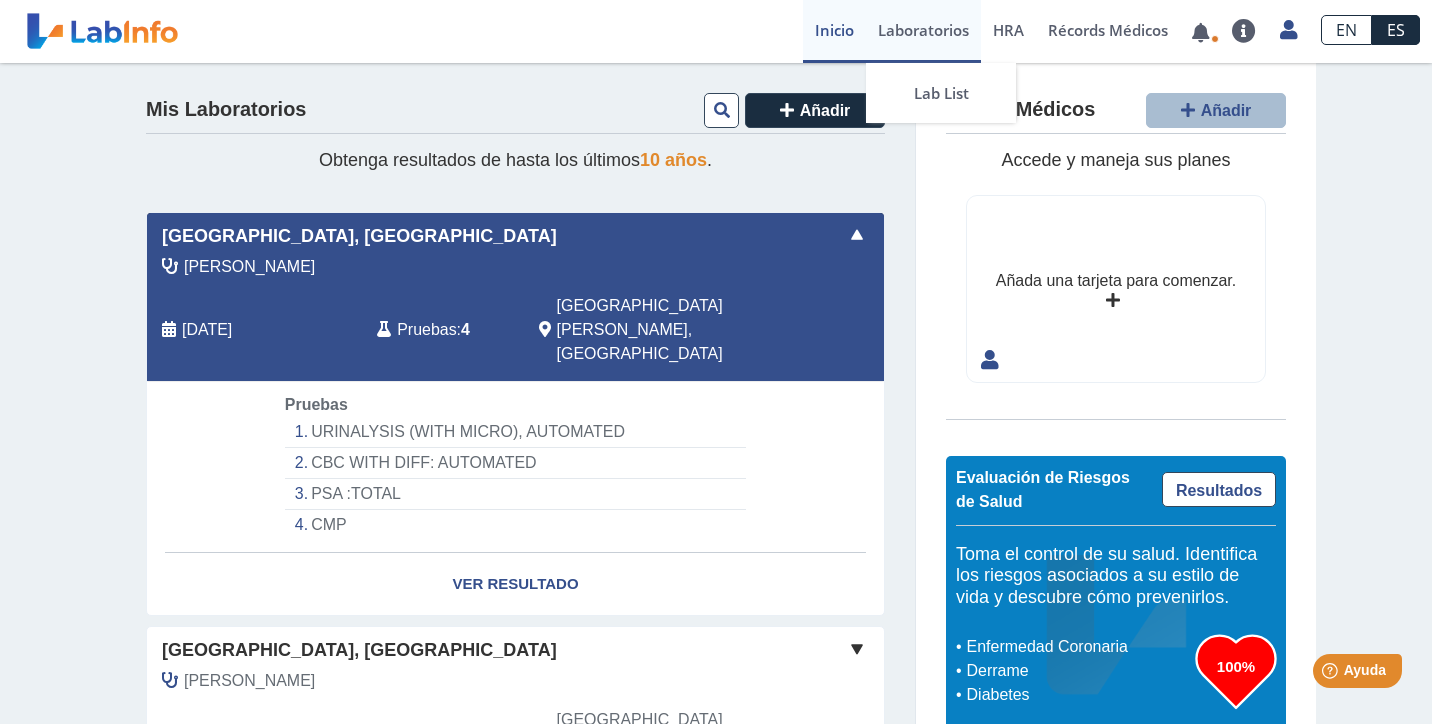 click on "Laboratorios" at bounding box center (923, 31) 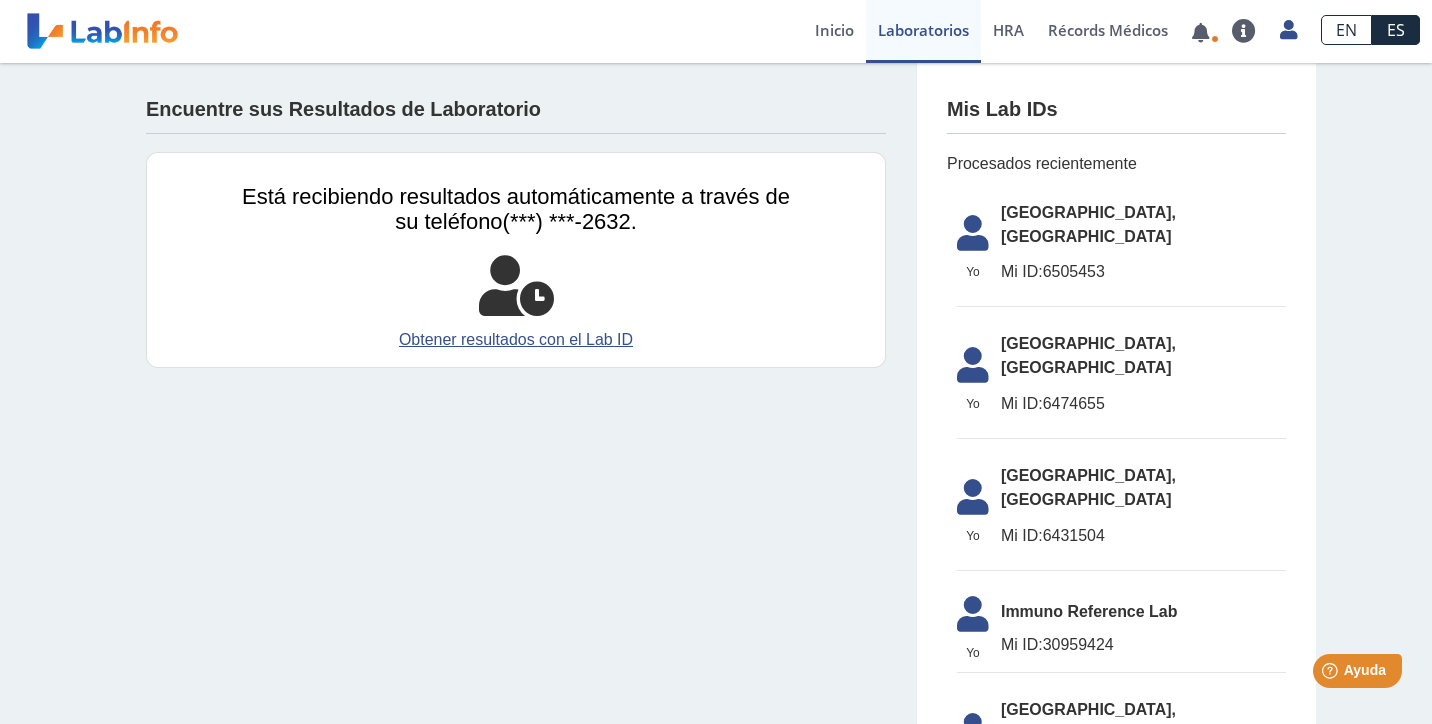 click on "Mi ID:  6505453" 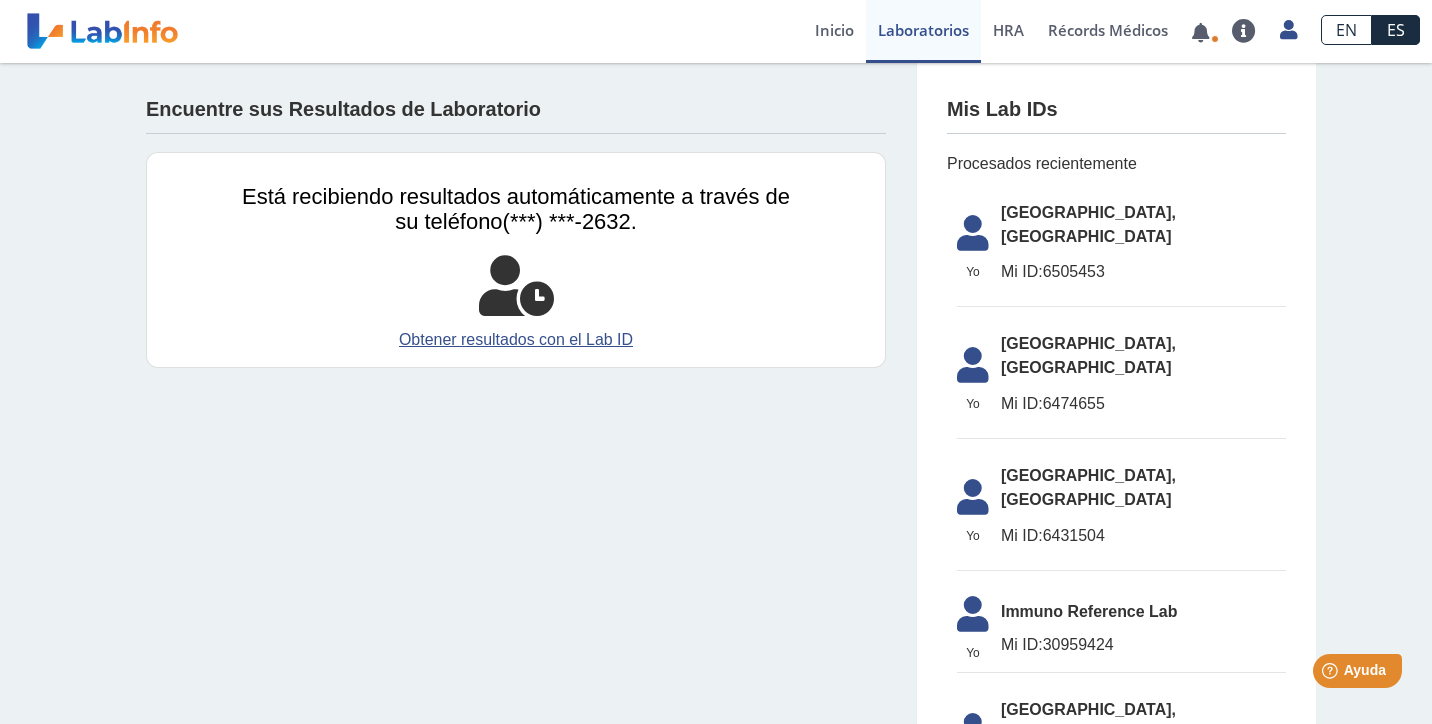 click on "Mi ID:  6505453" 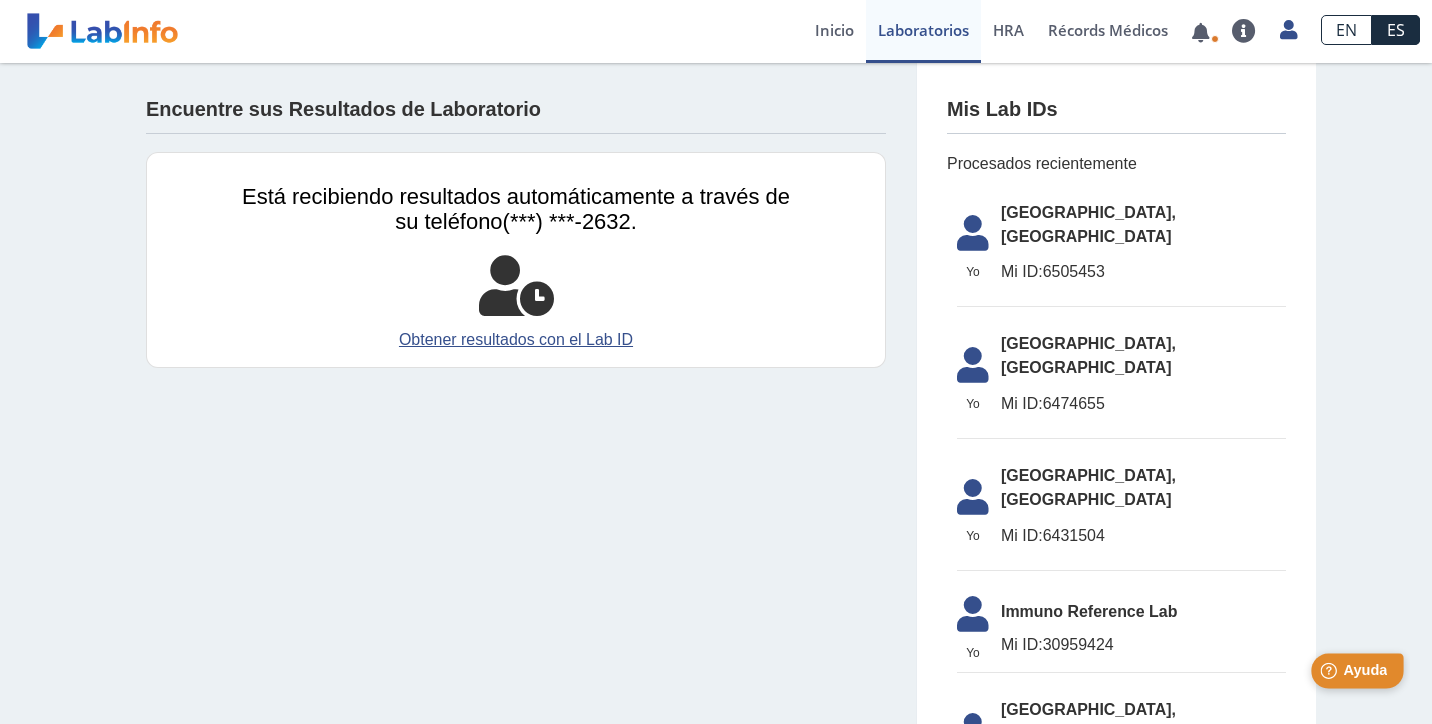 click on "Ayuda" at bounding box center [1365, 670] 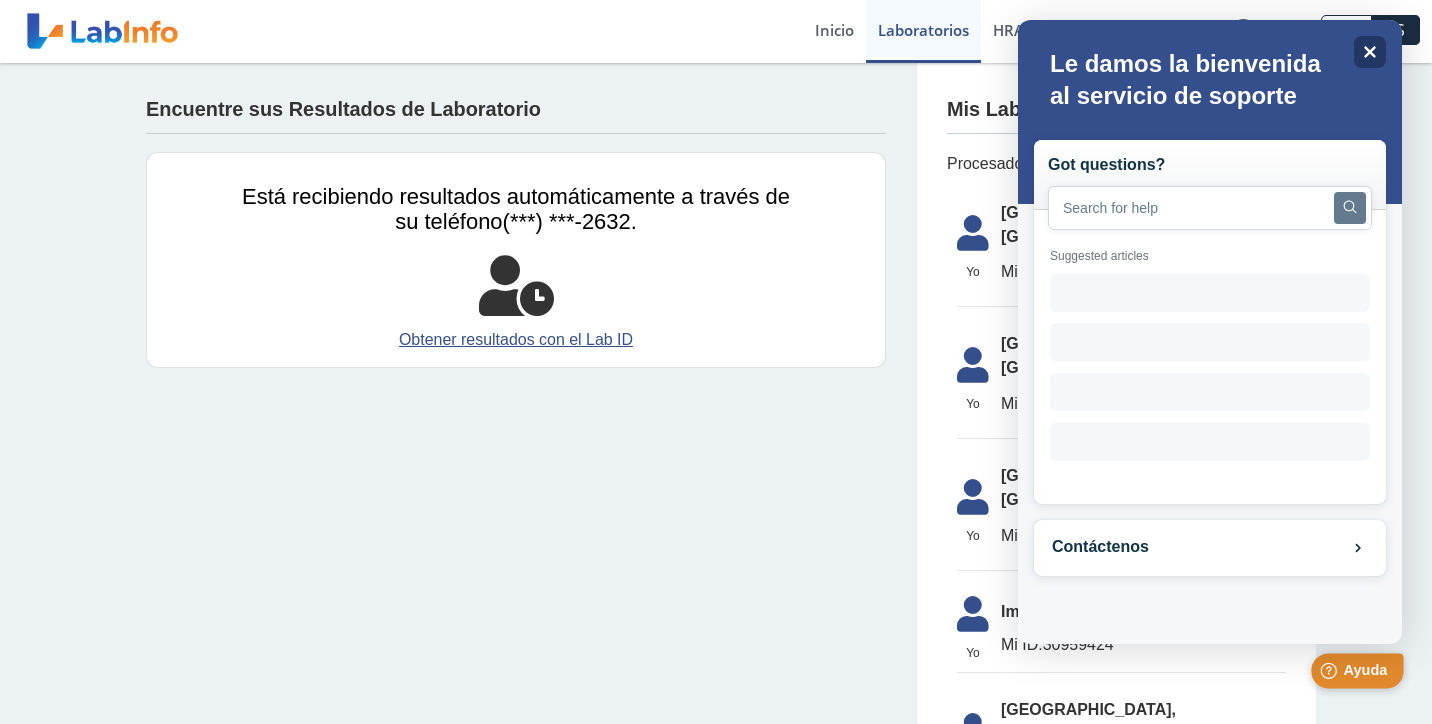 scroll, scrollTop: 0, scrollLeft: 0, axis: both 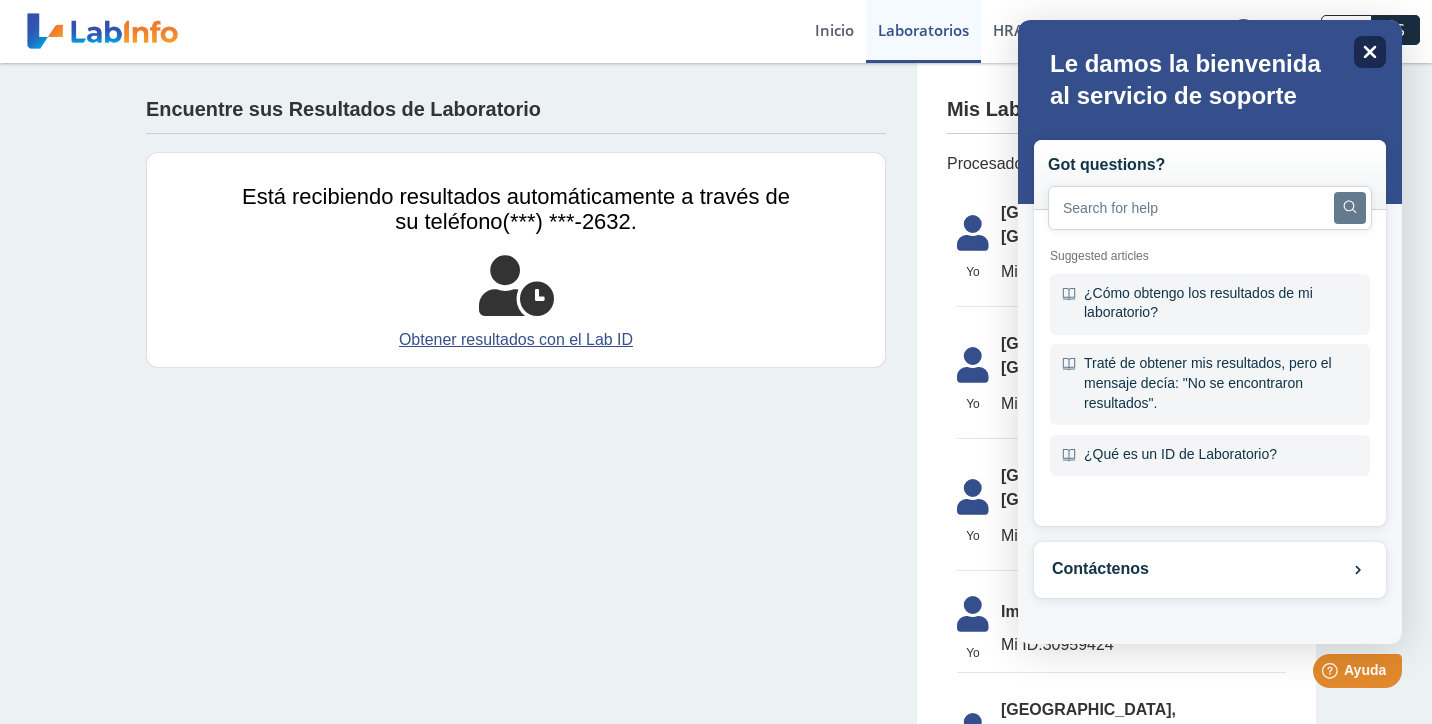 click on "Close" at bounding box center [1370, 52] 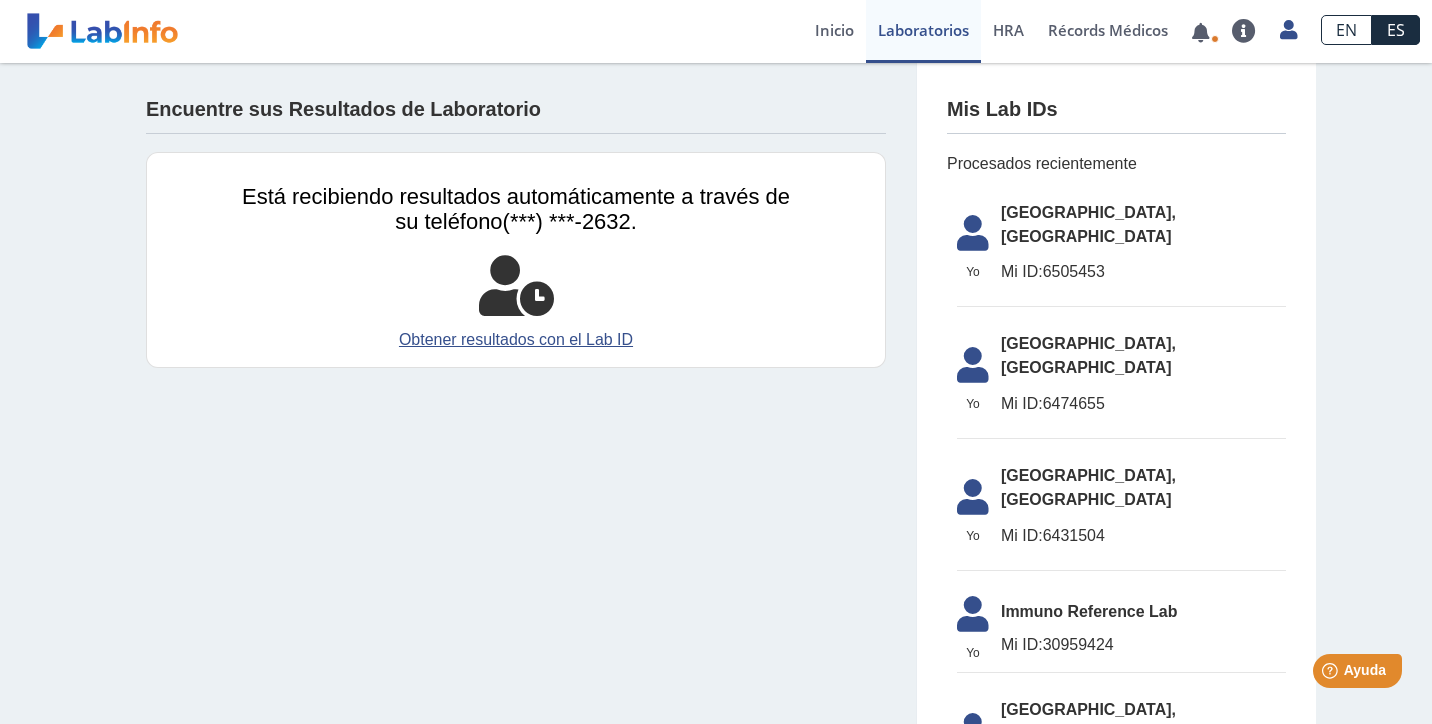 click on "Mis Lab IDs" 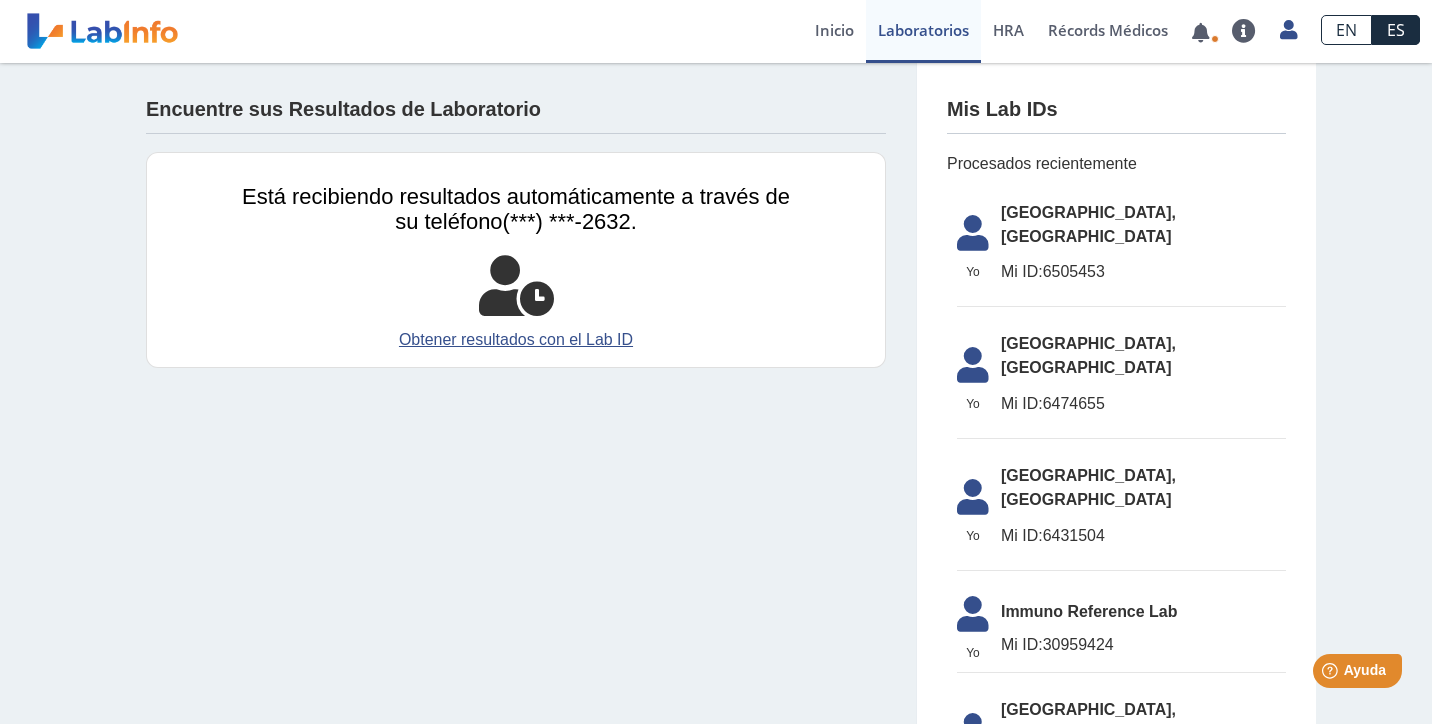 scroll, scrollTop: 0, scrollLeft: 0, axis: both 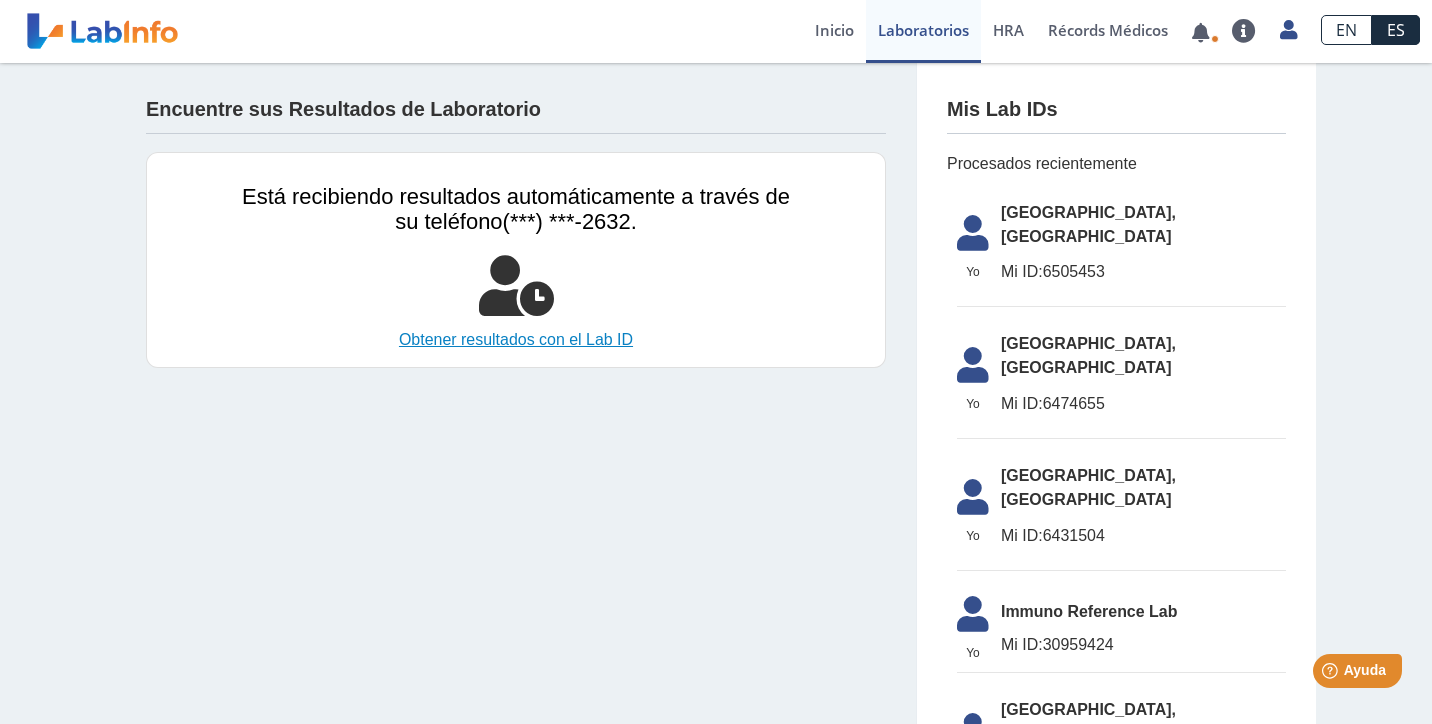 click on "Obtener resultados con el Lab ID" 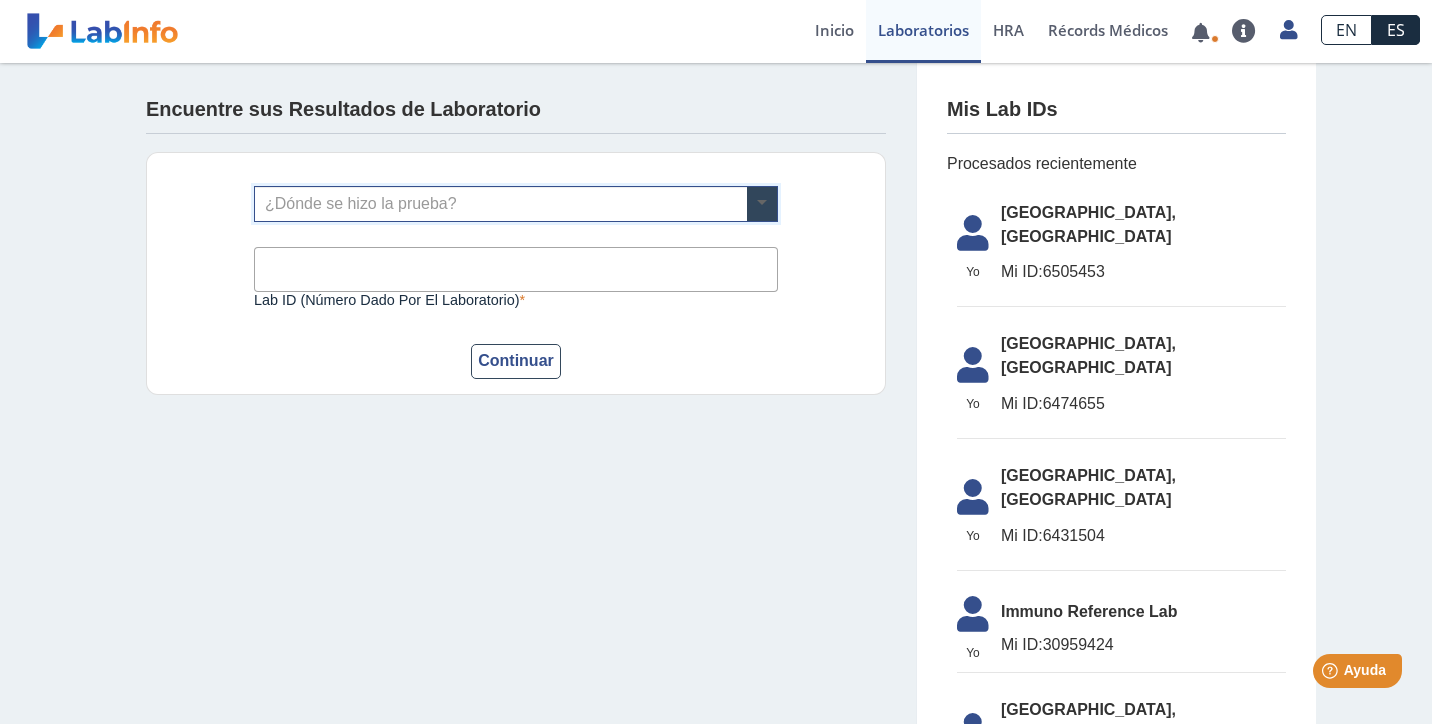 click at bounding box center [762, 204] 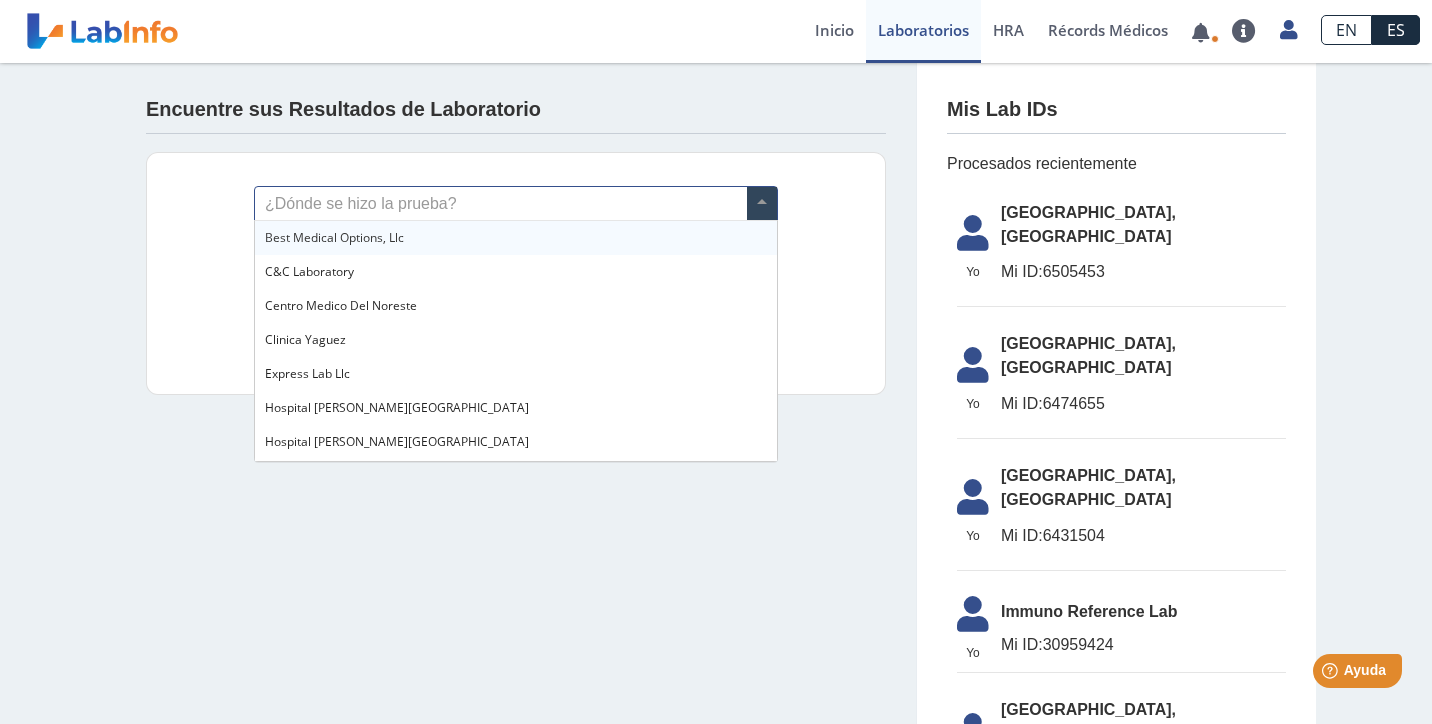 click on "Encuentre sus Resultados de Laboratorio ¿Dónde se hizo la prueba? Lab ID (número dado por el laboratorio) Este campo es requerido Continuar" 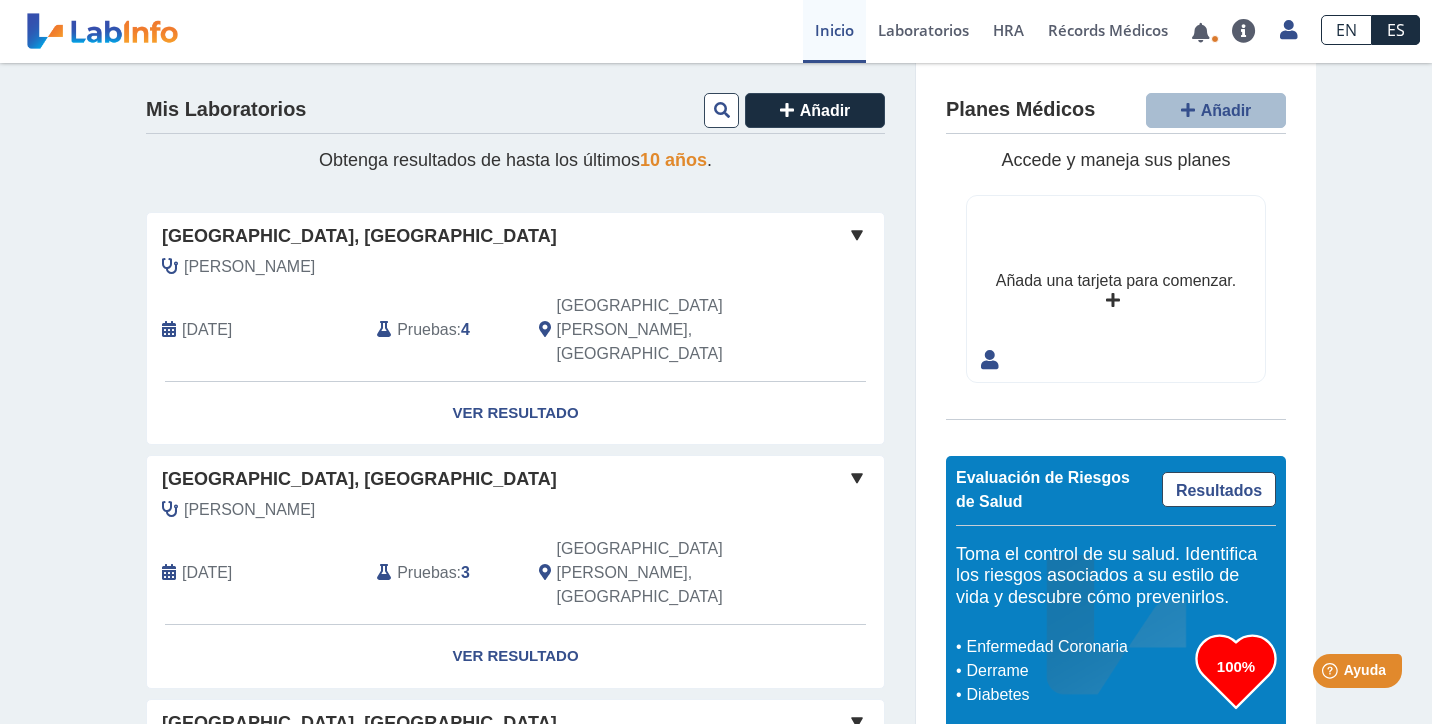 scroll, scrollTop: 0, scrollLeft: 0, axis: both 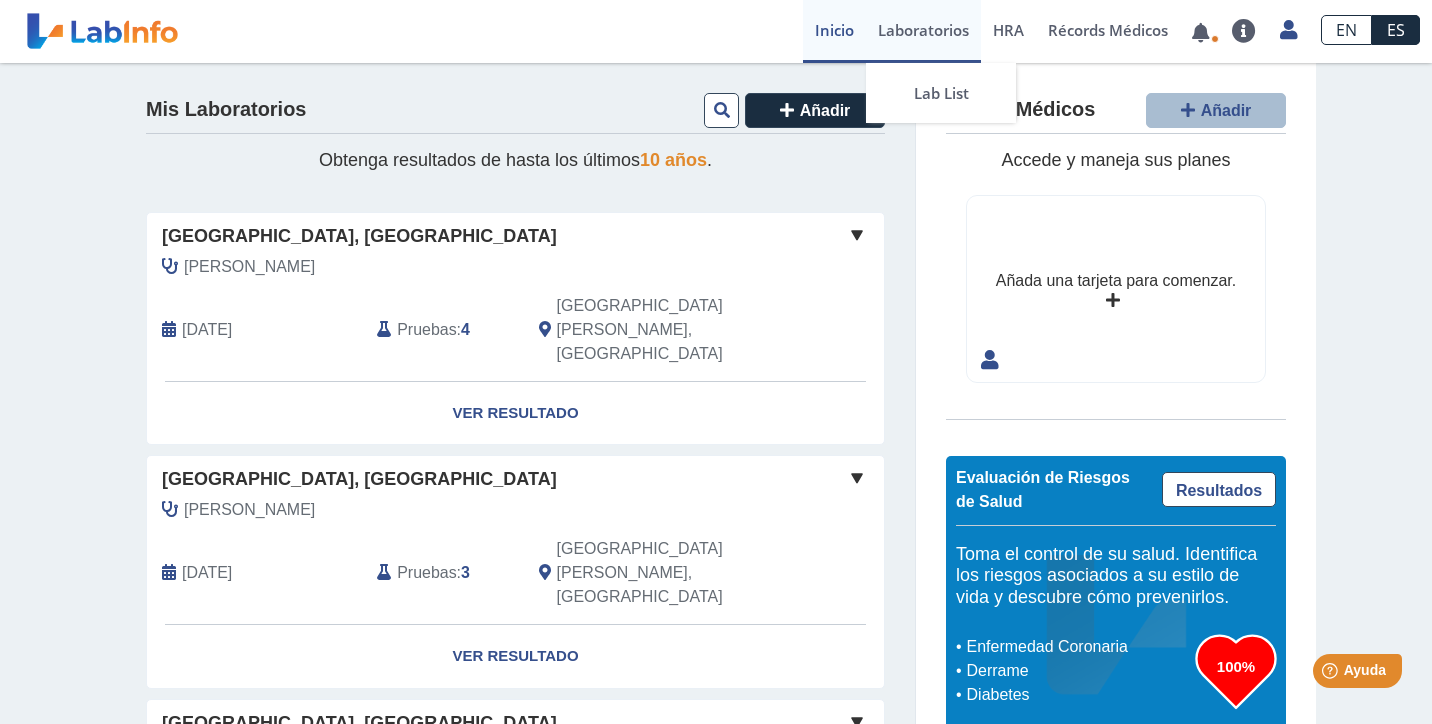 click on "Laboratorios" at bounding box center [923, 31] 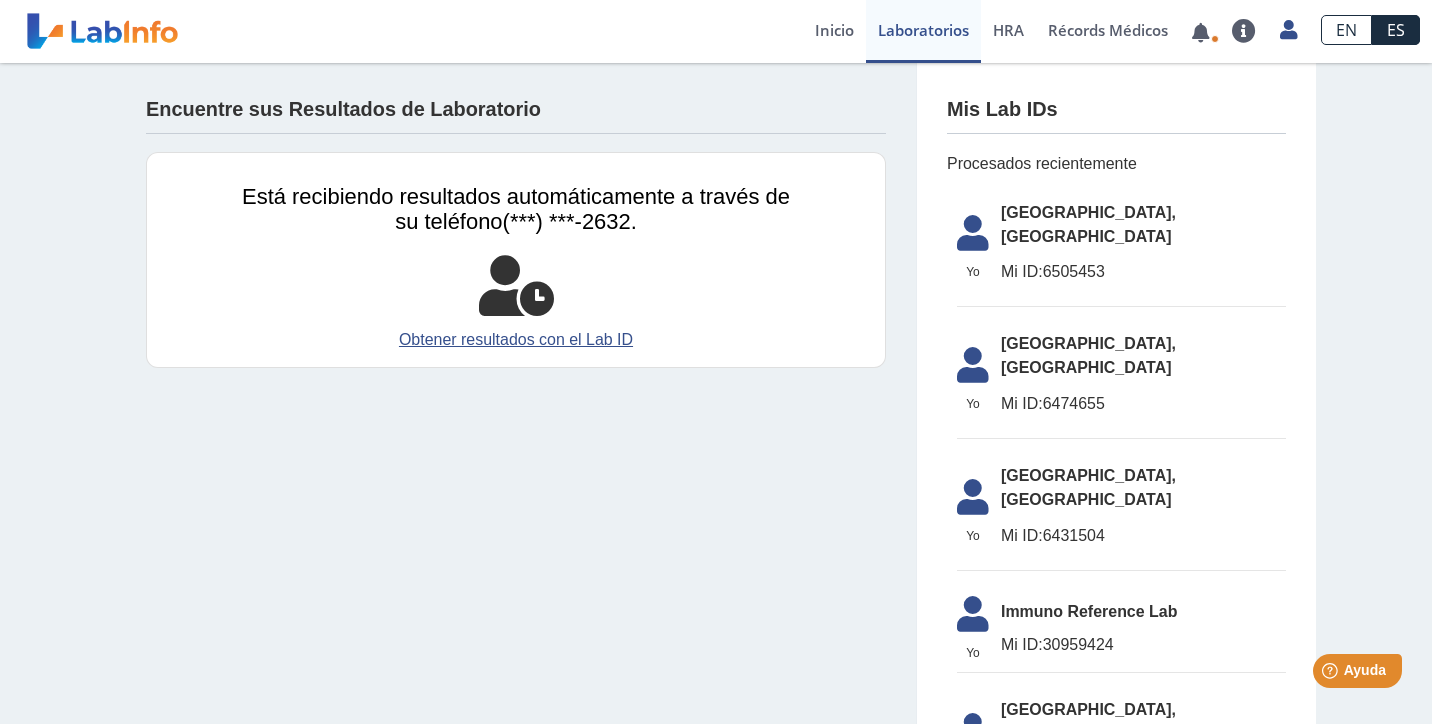 scroll, scrollTop: 0, scrollLeft: 0, axis: both 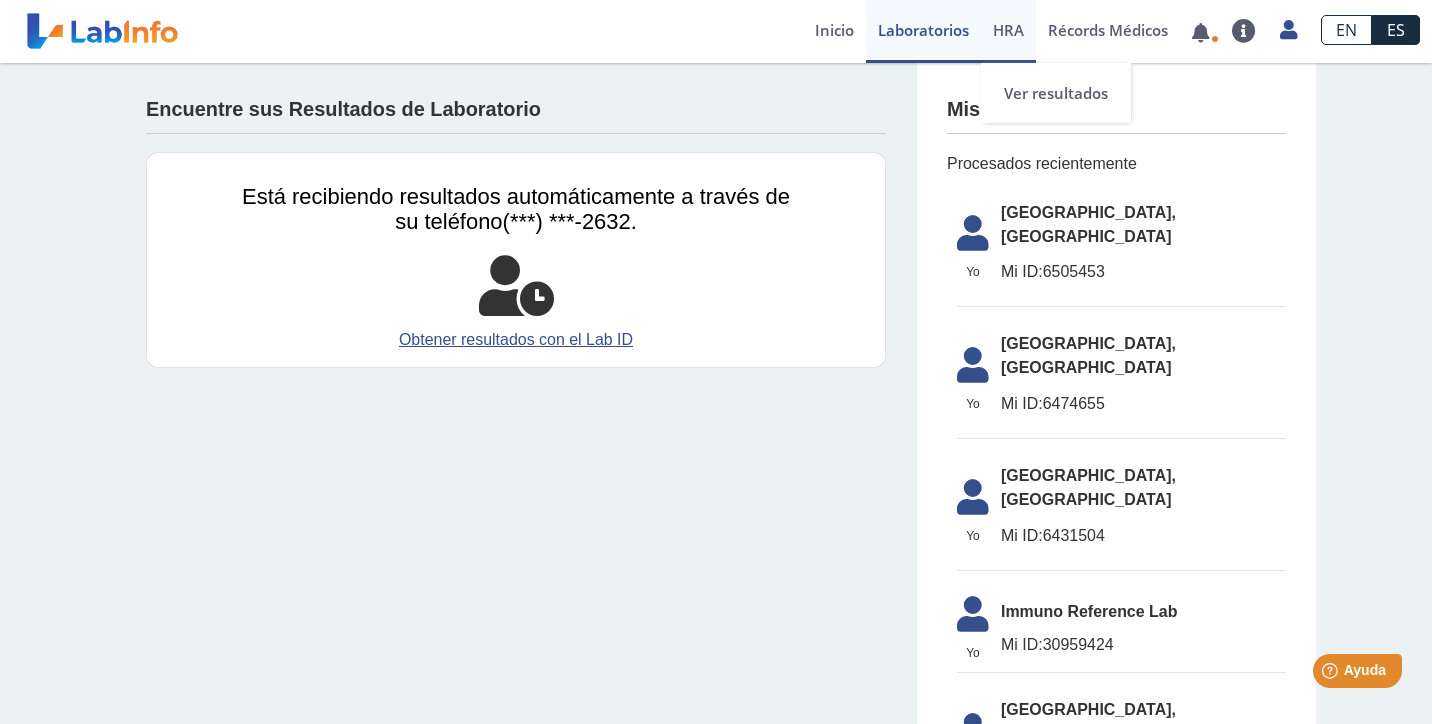 click on "HRA" at bounding box center [1008, 30] 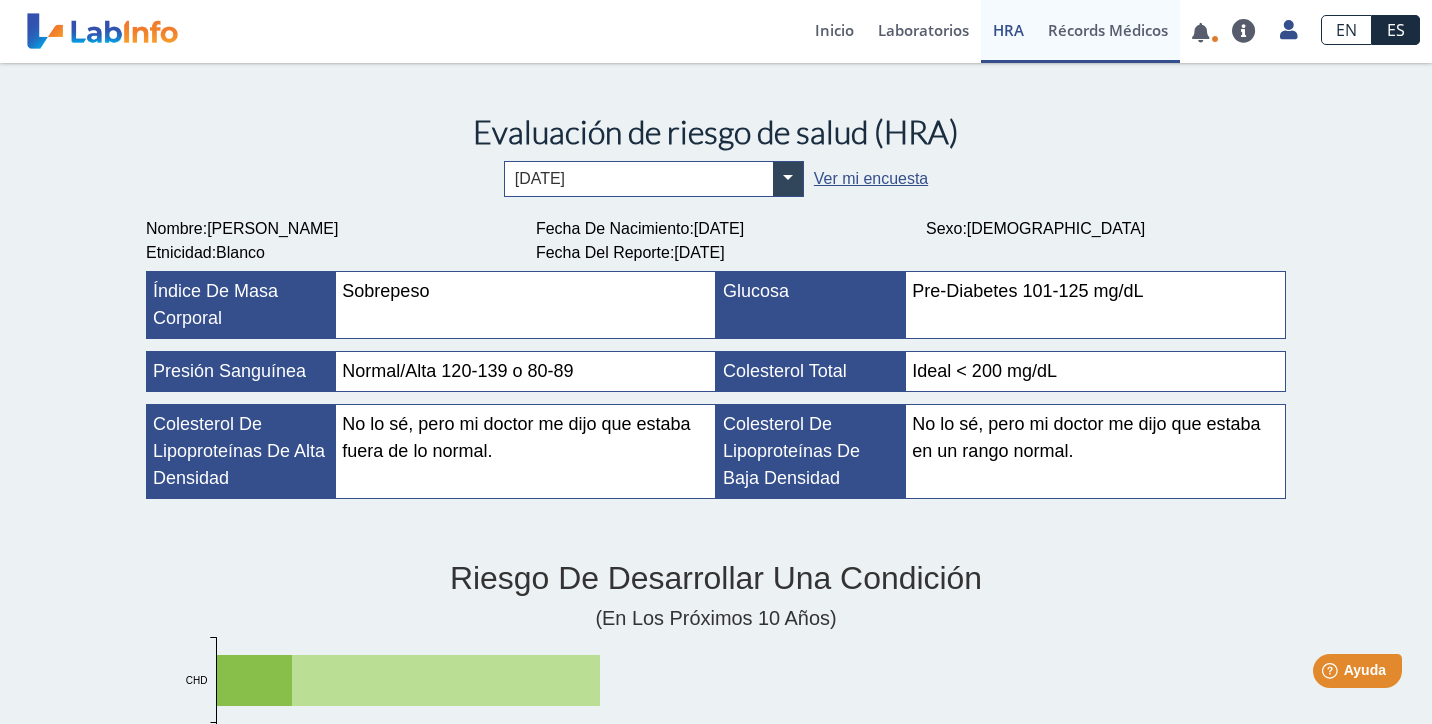 click on "Récords Médicos" at bounding box center [1108, 31] 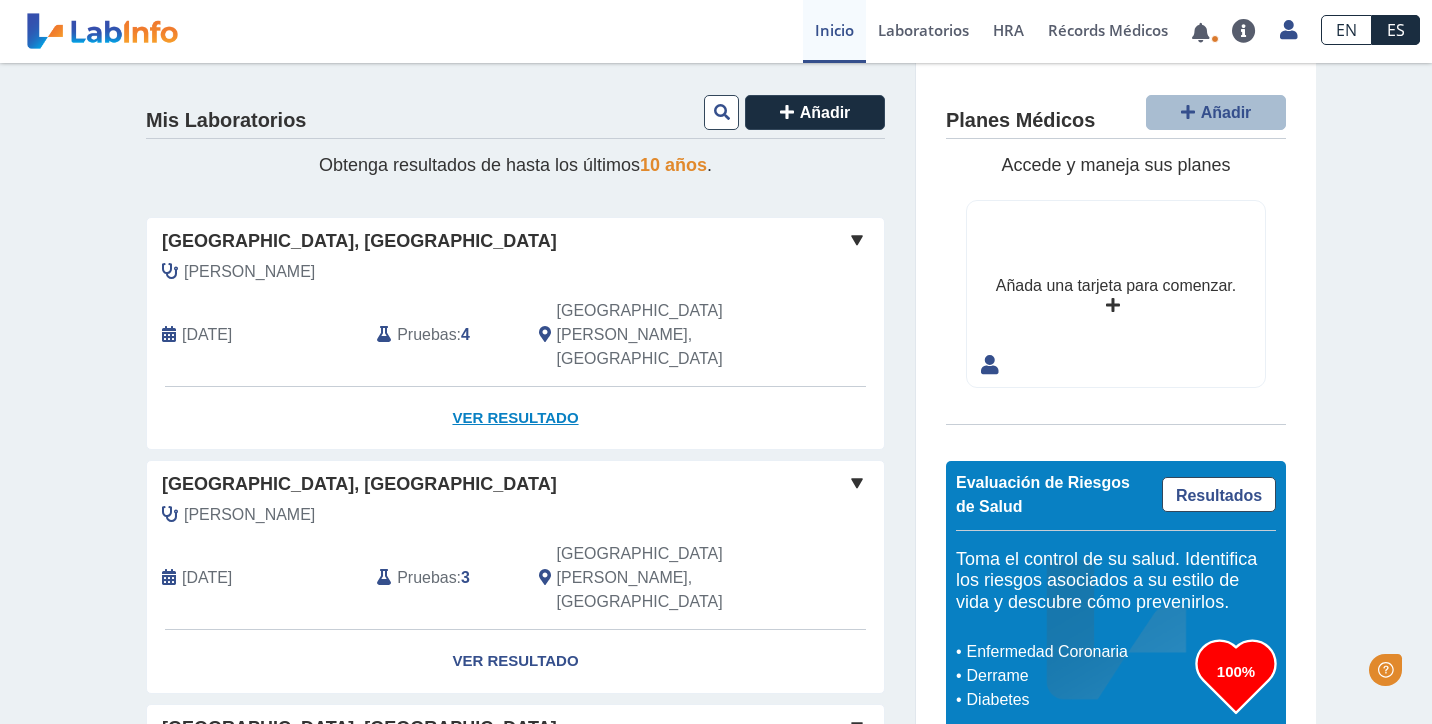 scroll, scrollTop: 0, scrollLeft: 0, axis: both 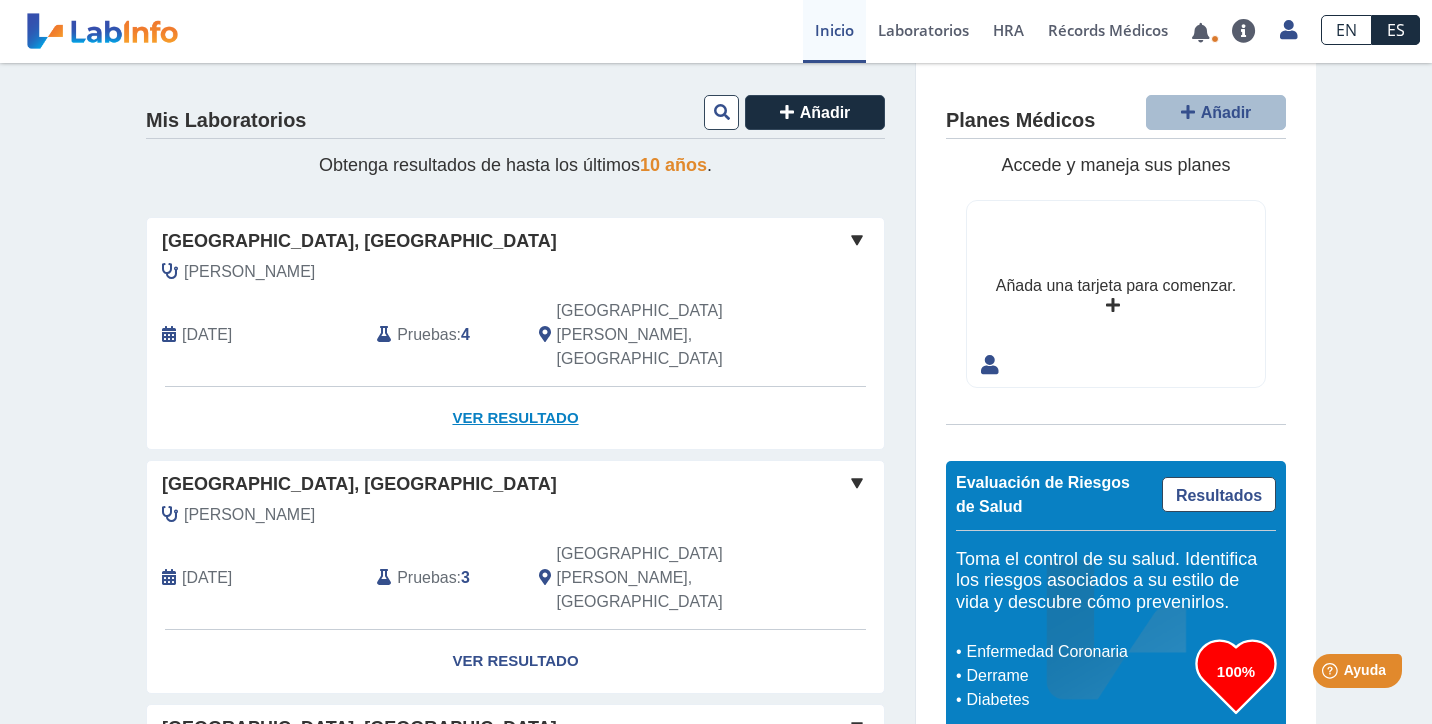 click on "Ver Resultado" 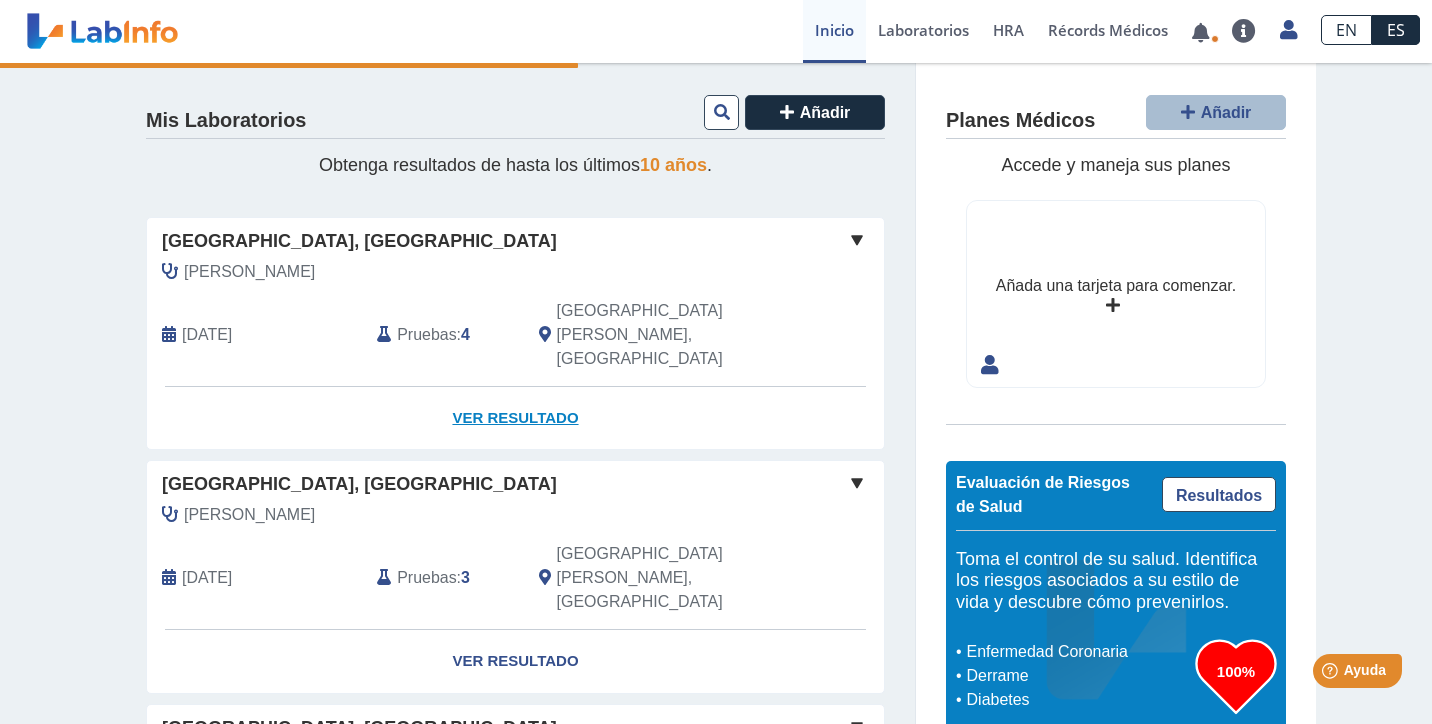 click on "Ver Resultado" 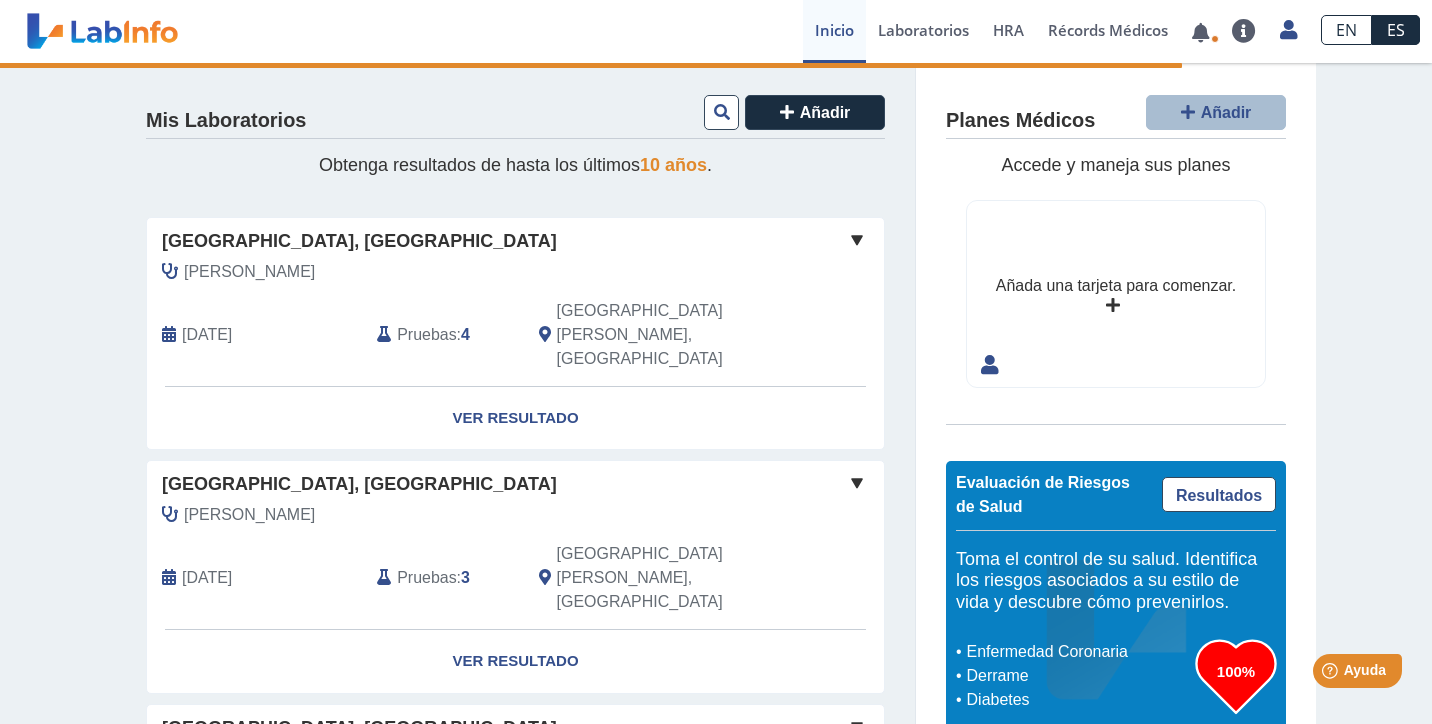 scroll, scrollTop: 0, scrollLeft: 0, axis: both 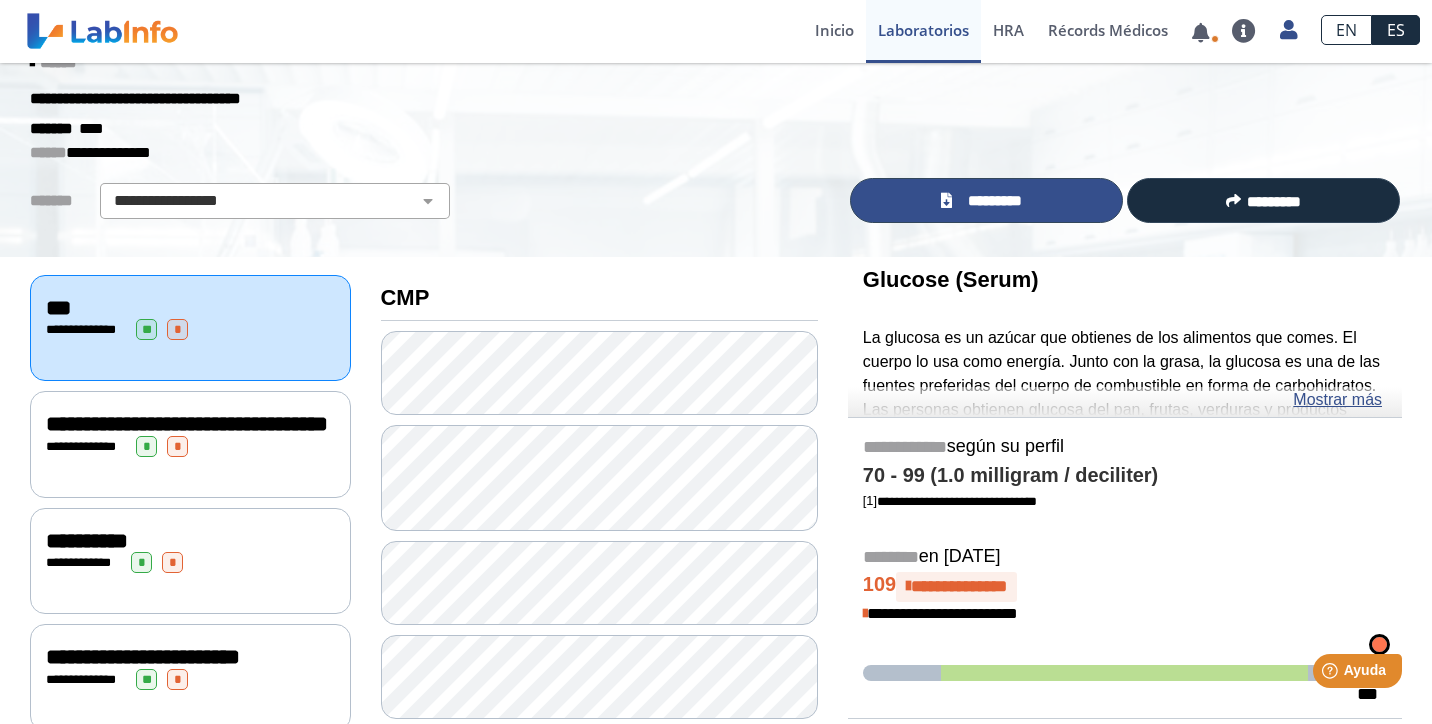 click on "*********" 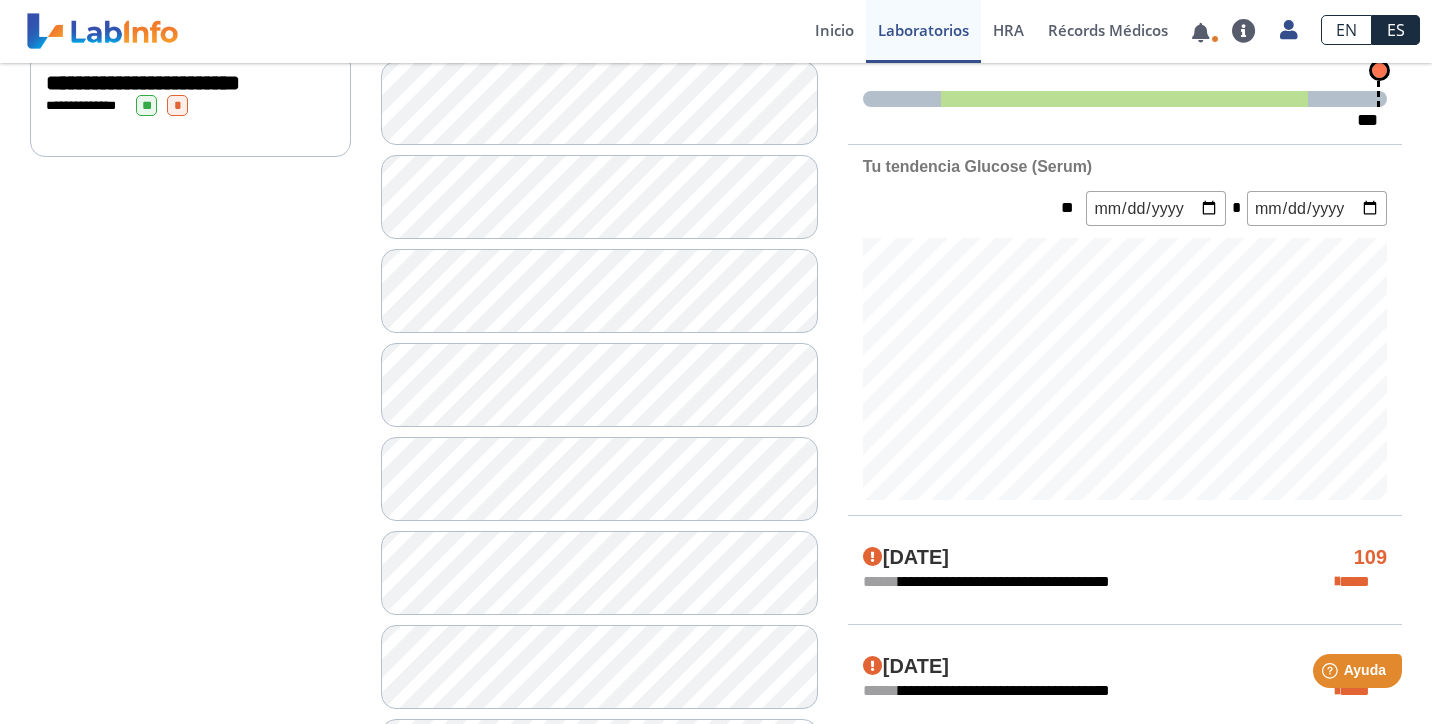 scroll, scrollTop: 615, scrollLeft: 0, axis: vertical 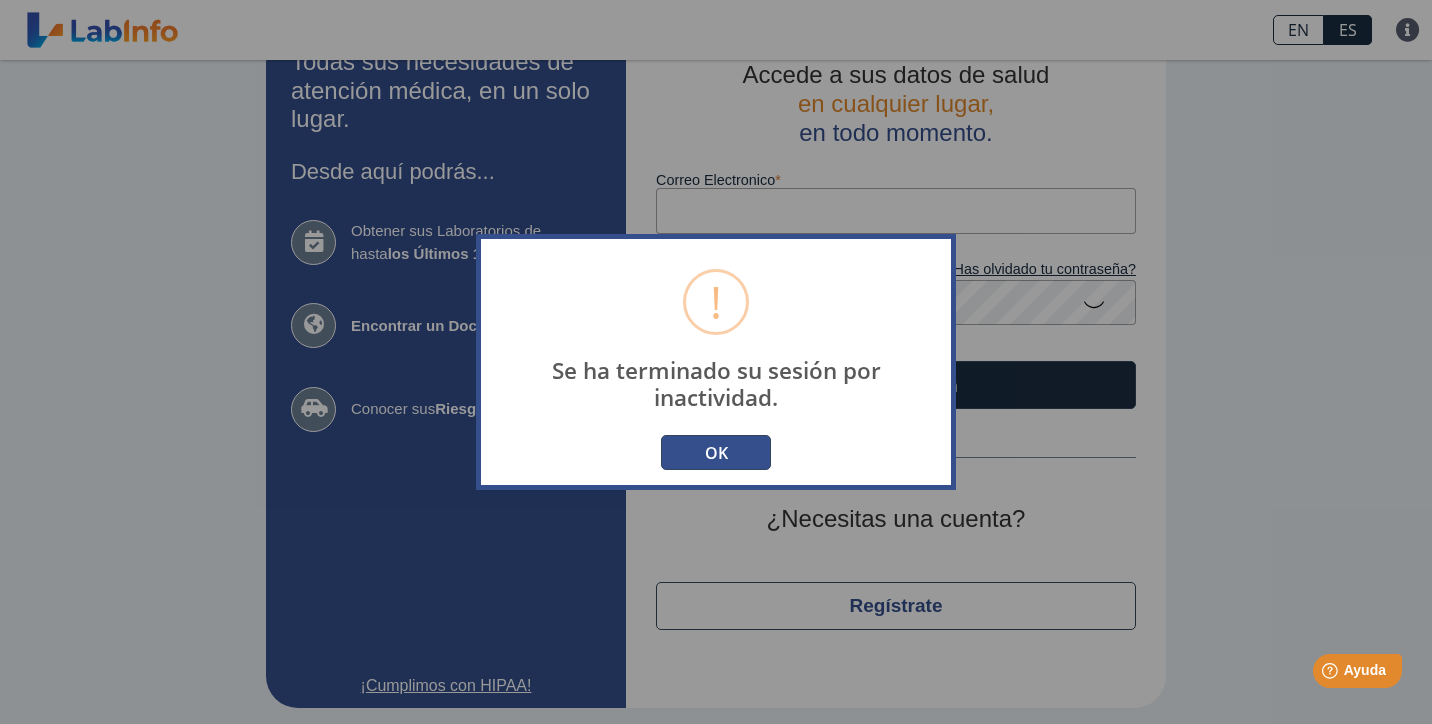 click on "OK" at bounding box center [716, 452] 